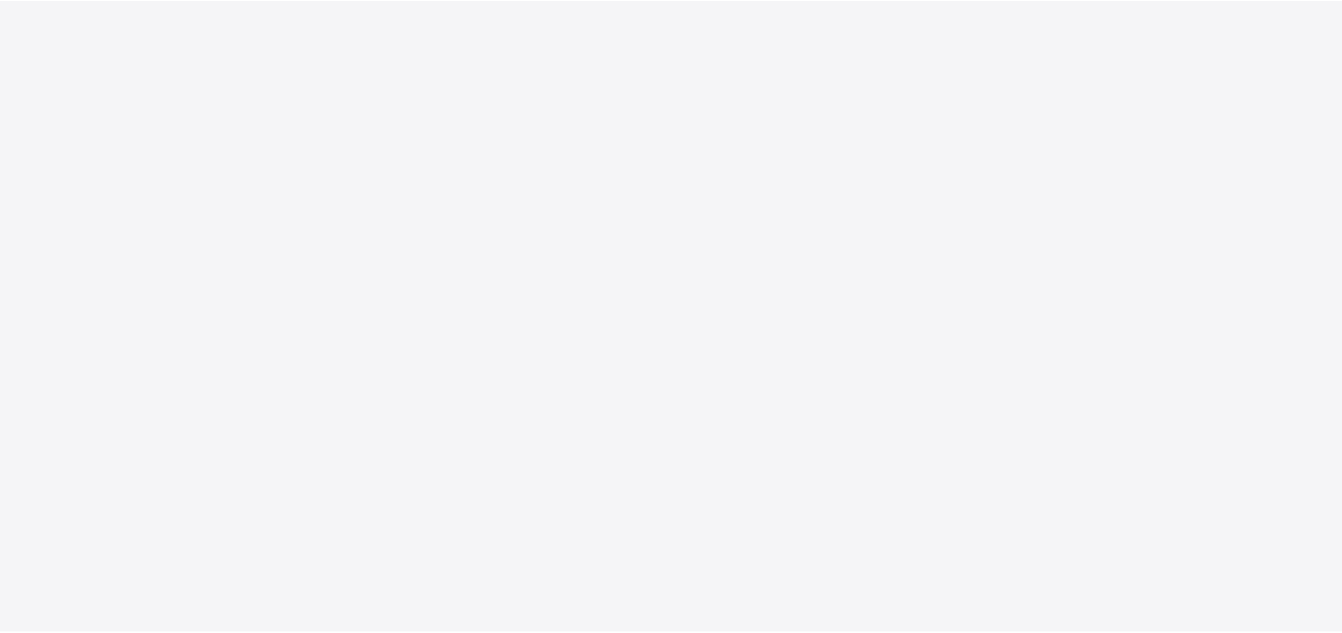 scroll, scrollTop: 0, scrollLeft: 0, axis: both 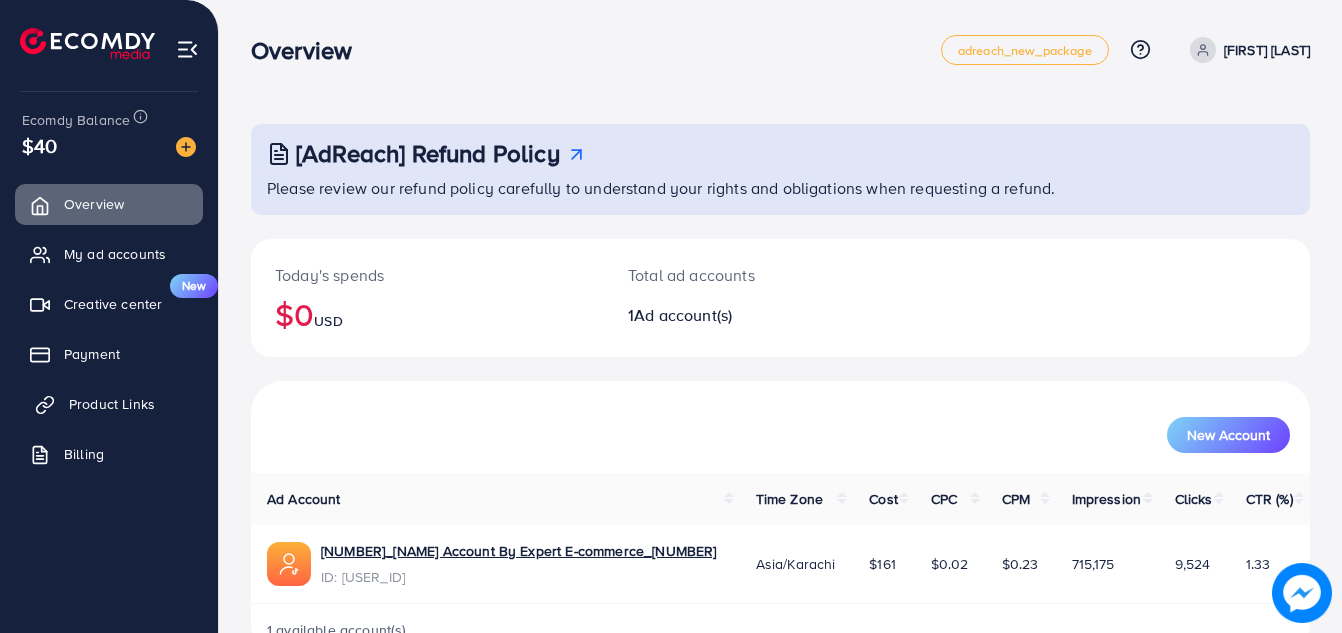 click on "Product Links" at bounding box center [112, 404] 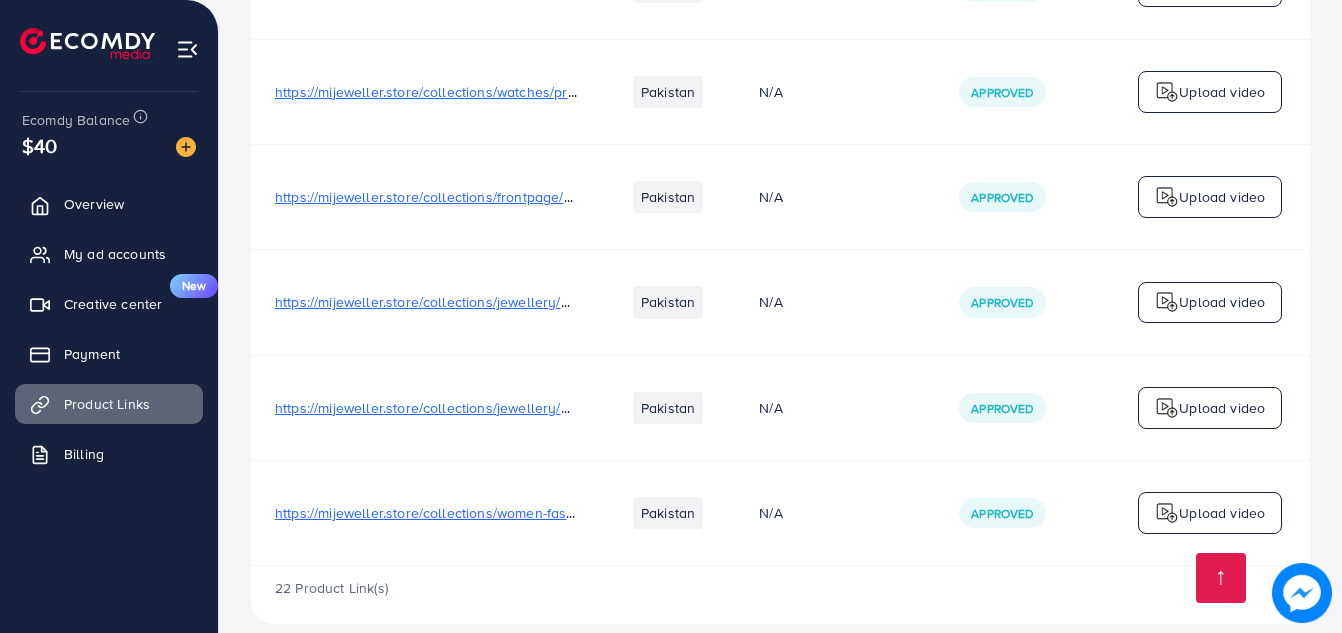 scroll, scrollTop: 2822, scrollLeft: 0, axis: vertical 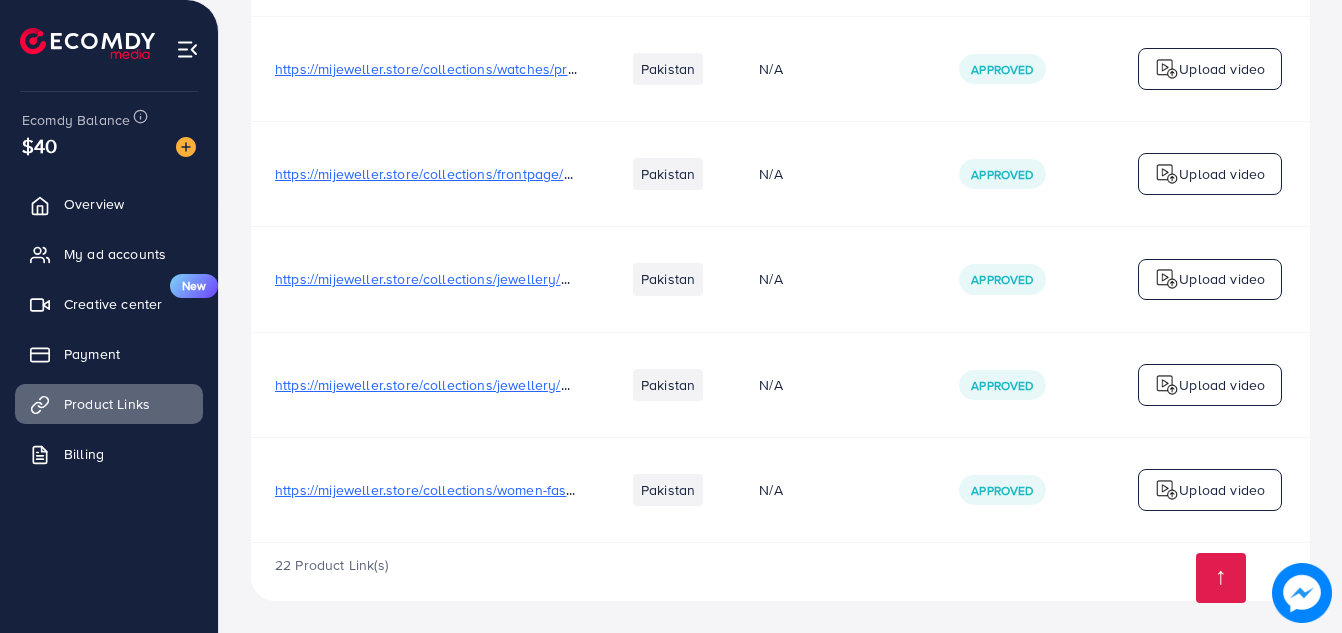 click on "https://mijeweller.store/collections/jewellery/products/butterfly-necklace-set-premium" at bounding box center (548, 385) 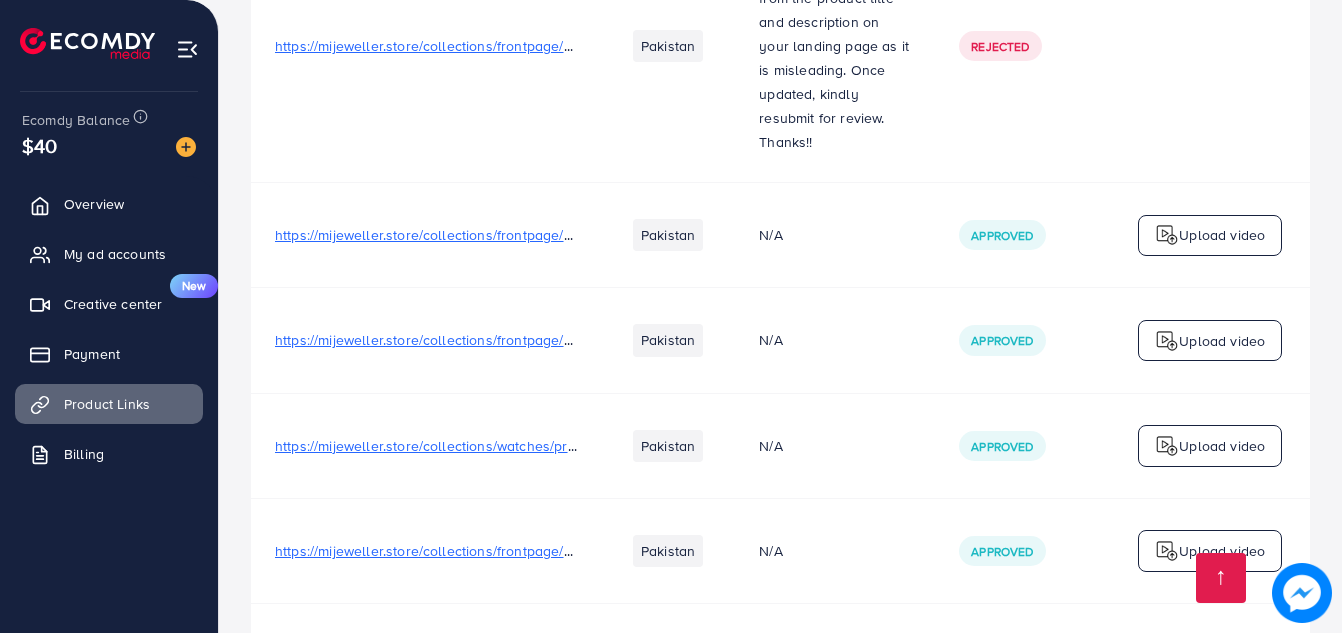 scroll, scrollTop: 2418, scrollLeft: 0, axis: vertical 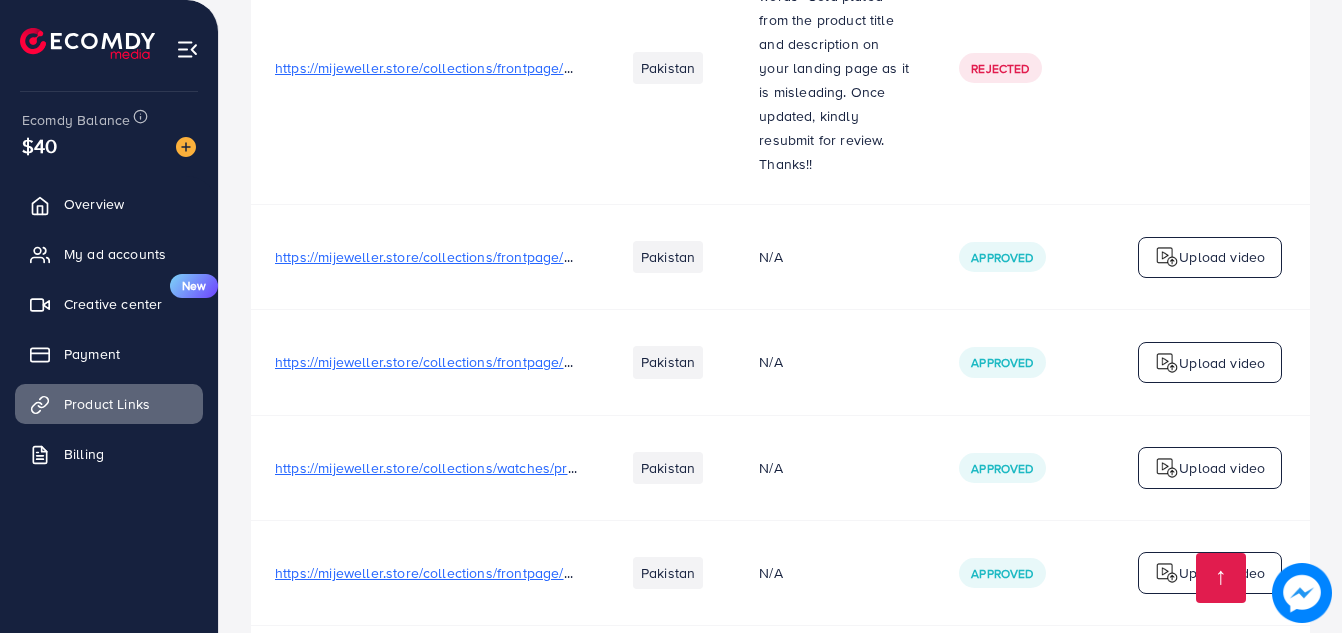 click on "https://mijeweller.store/collections/frontpage/products/two-tone-stone-flower-necklace-set-with-bracelet" at bounding box center (606, 257) 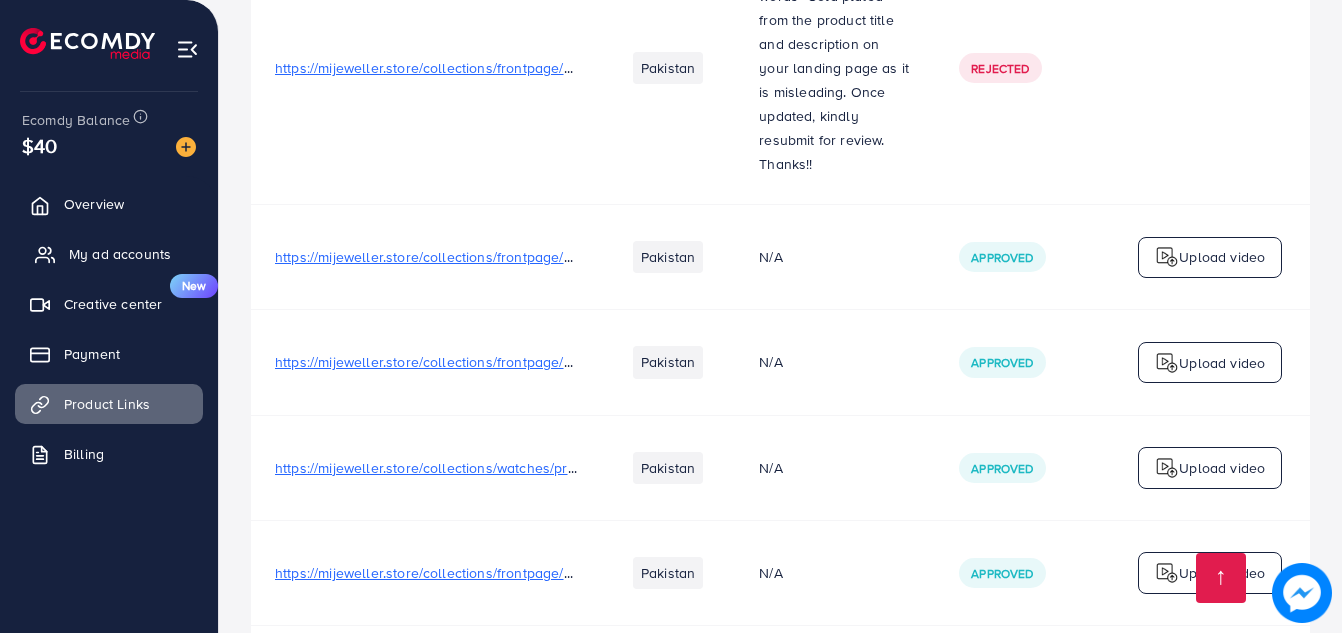 click on "My ad accounts" at bounding box center (120, 254) 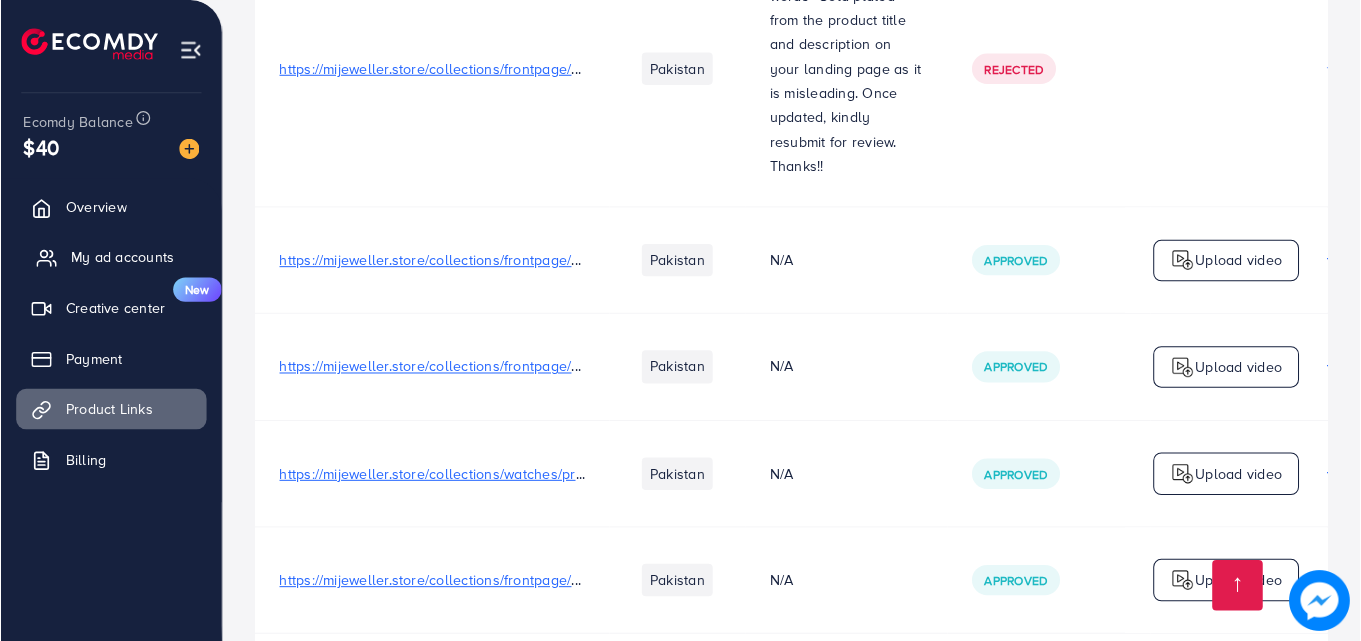 scroll, scrollTop: 0, scrollLeft: 0, axis: both 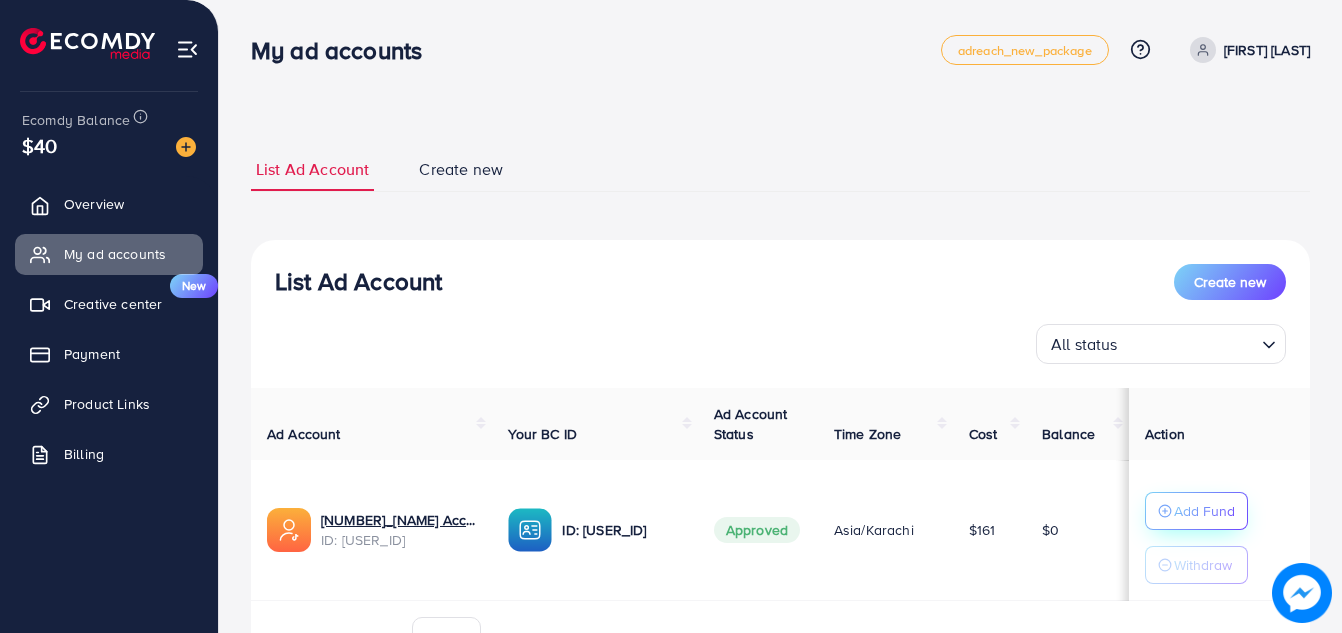 click on "Add Fund" at bounding box center [1196, 511] 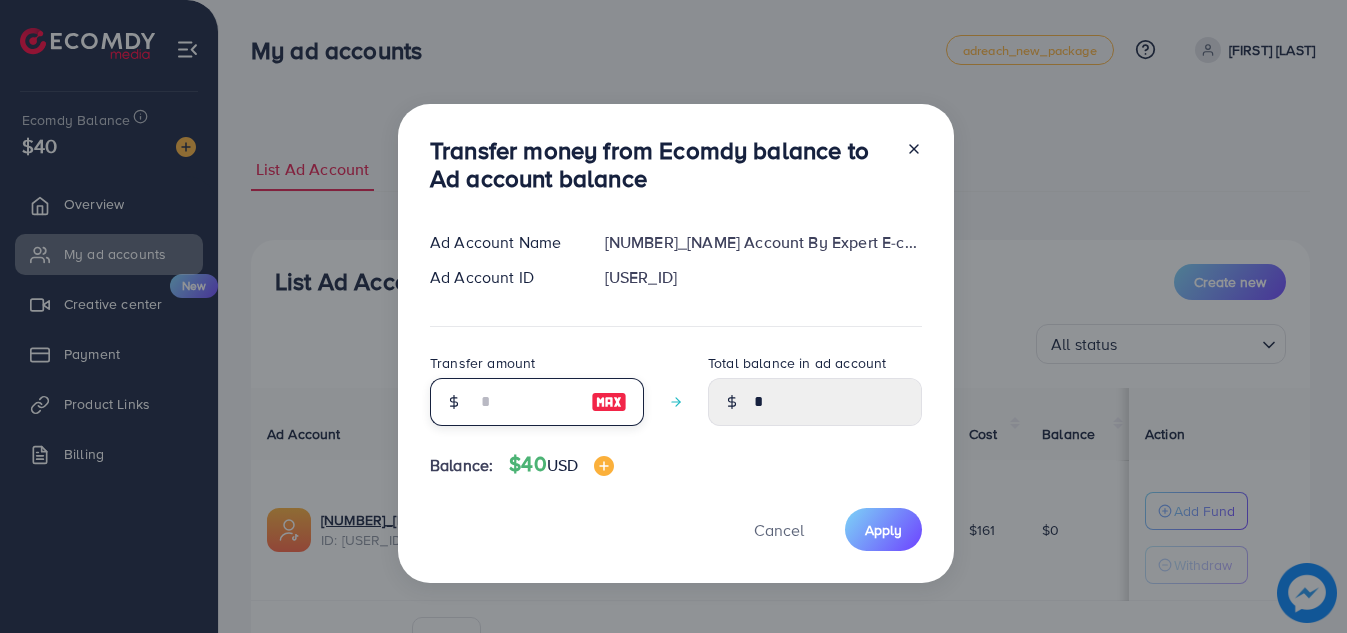click at bounding box center [526, 402] 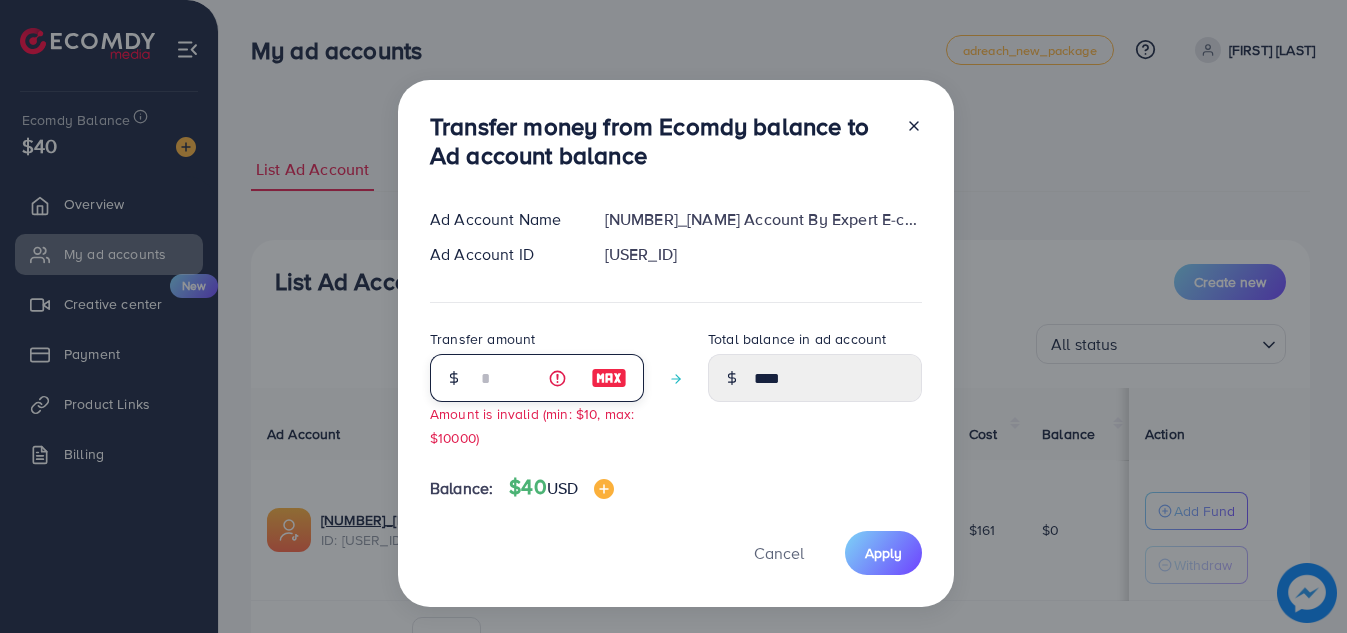 type on "**" 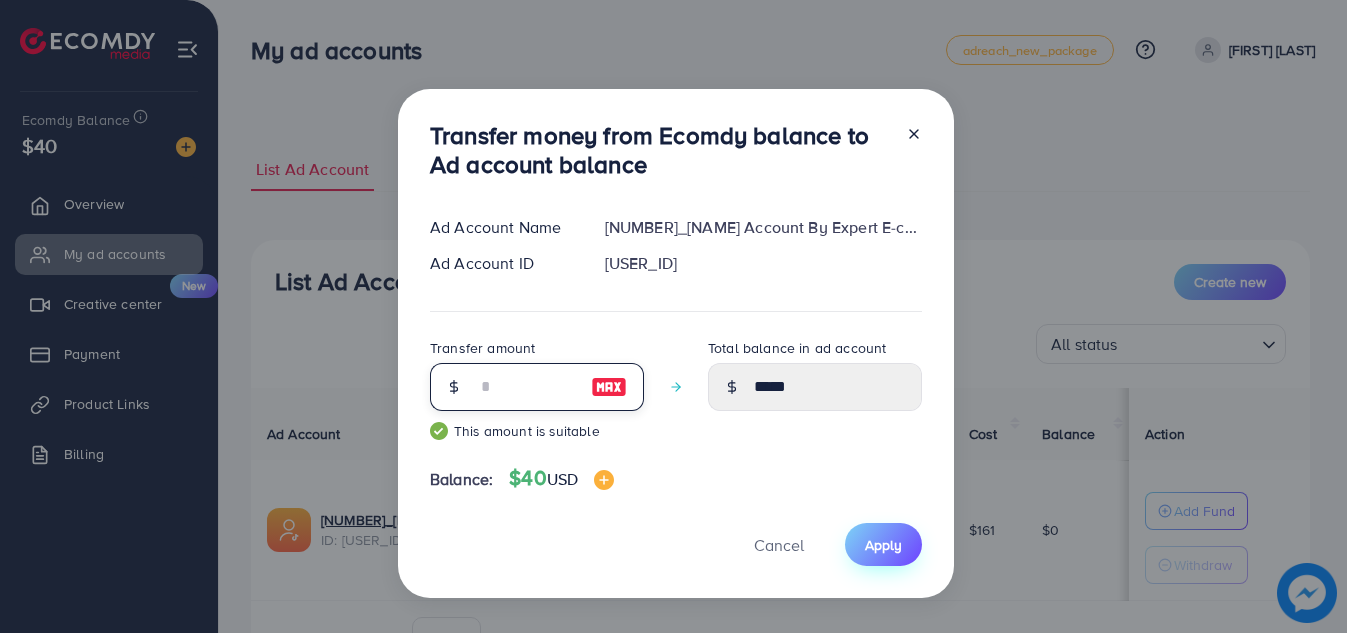 type on "**" 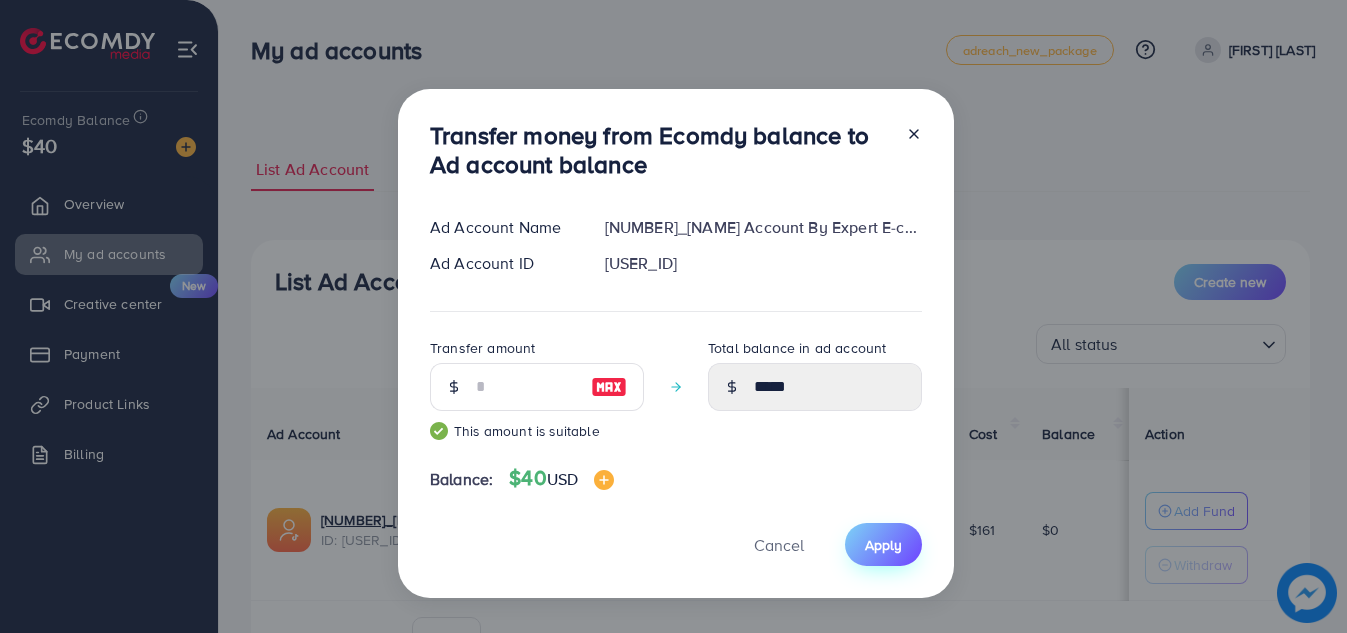 click on "Apply" at bounding box center (883, 544) 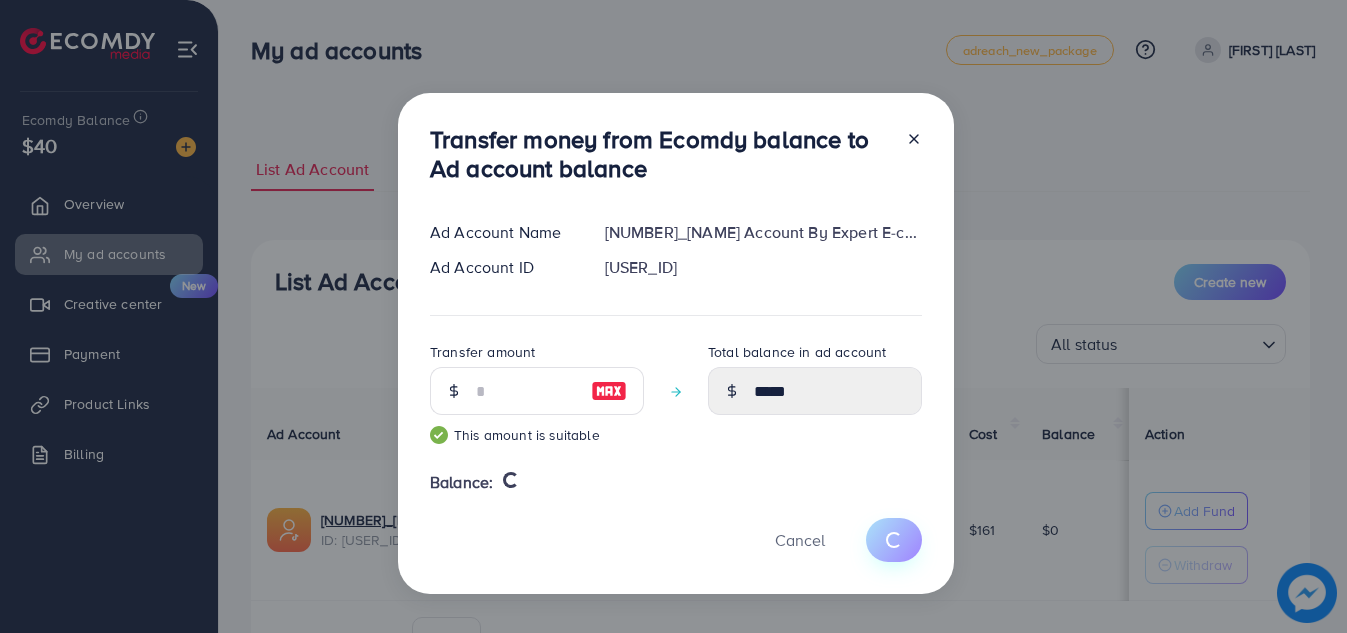 type 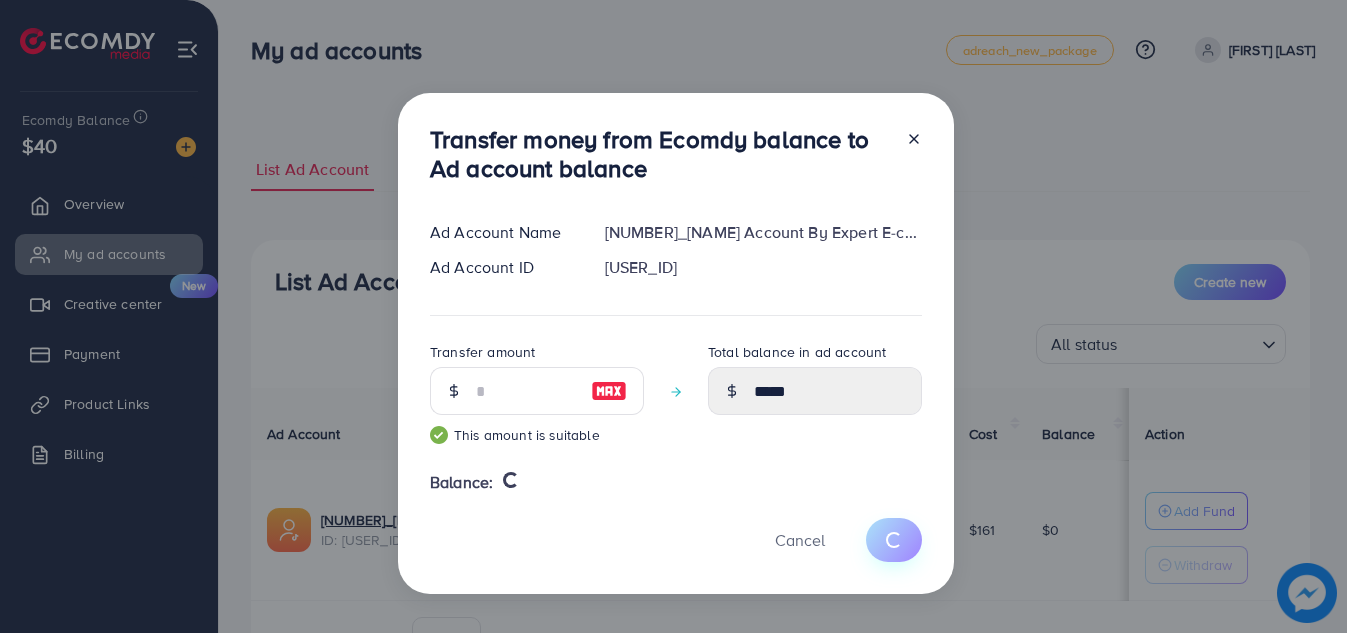 type on "*" 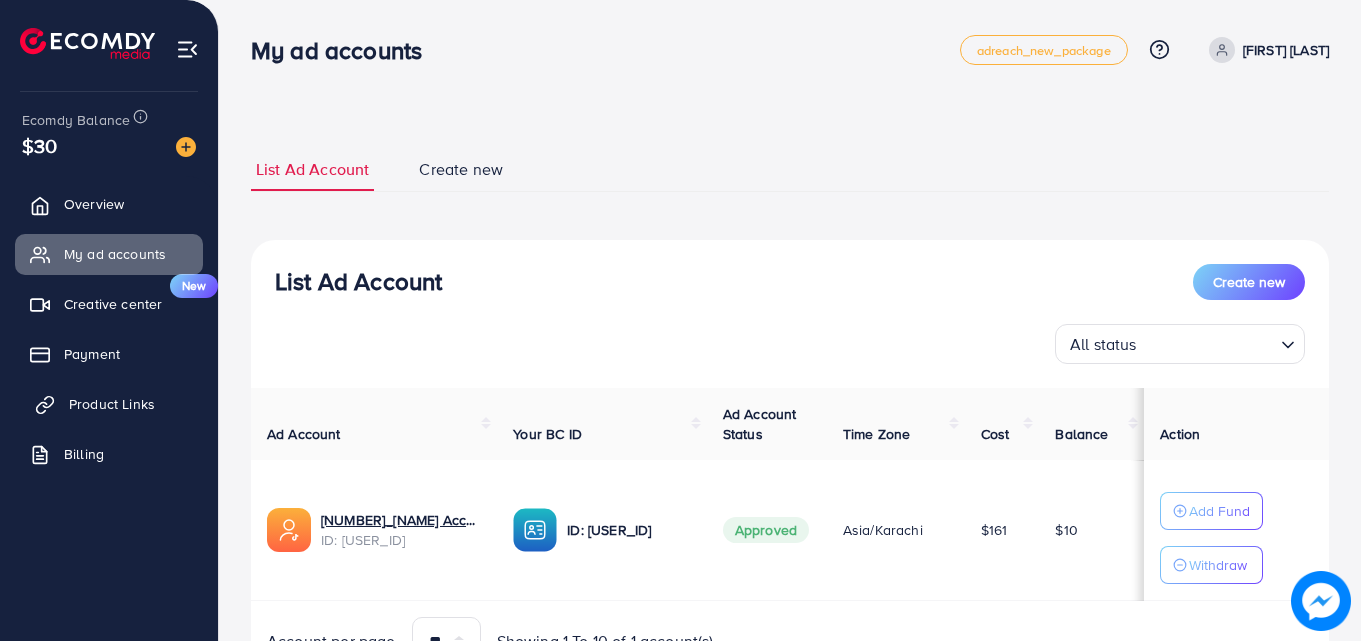 click on "Product Links" at bounding box center [112, 404] 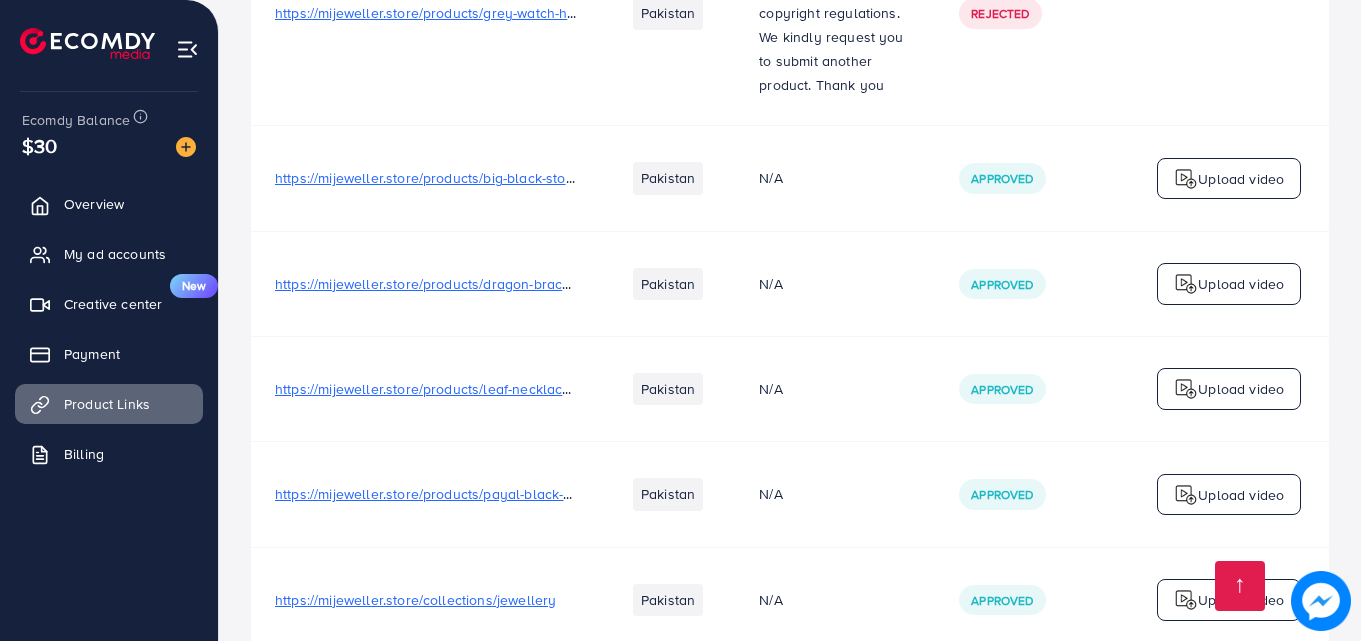 scroll, scrollTop: 1326, scrollLeft: 0, axis: vertical 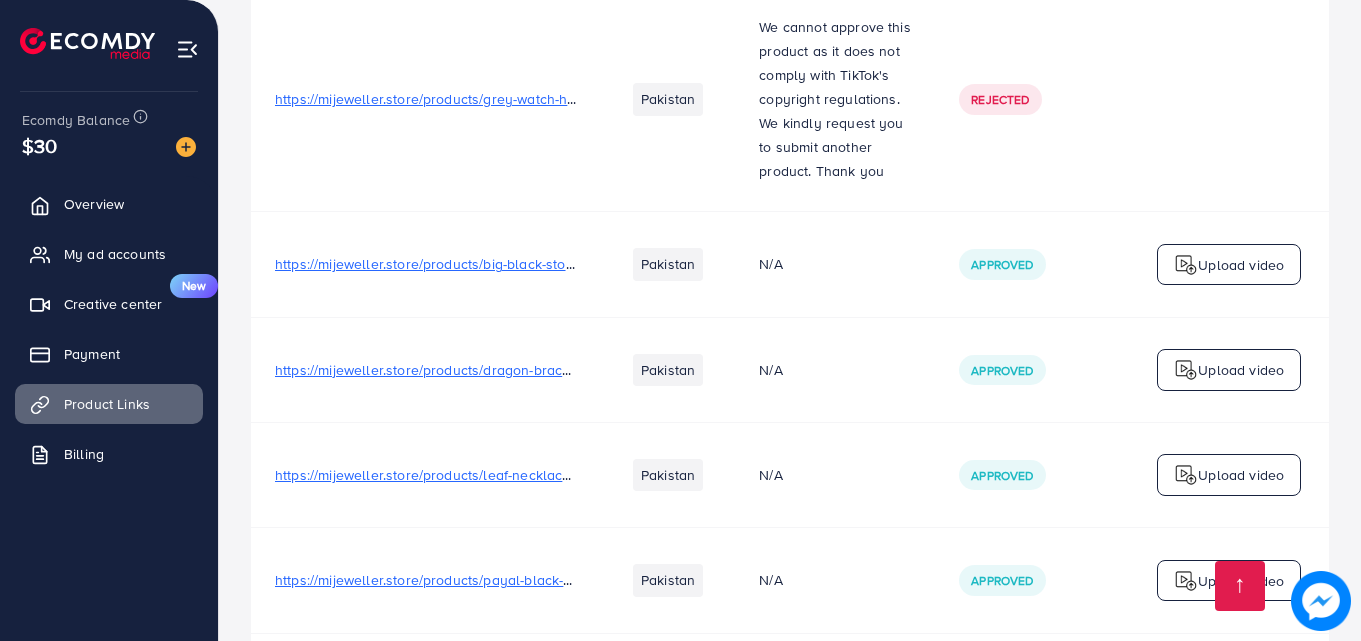 click on "https://mijeweller.store/products/leaf-necklace-with-heart-sounded-bracelet-and-earrings" at bounding box center (558, 475) 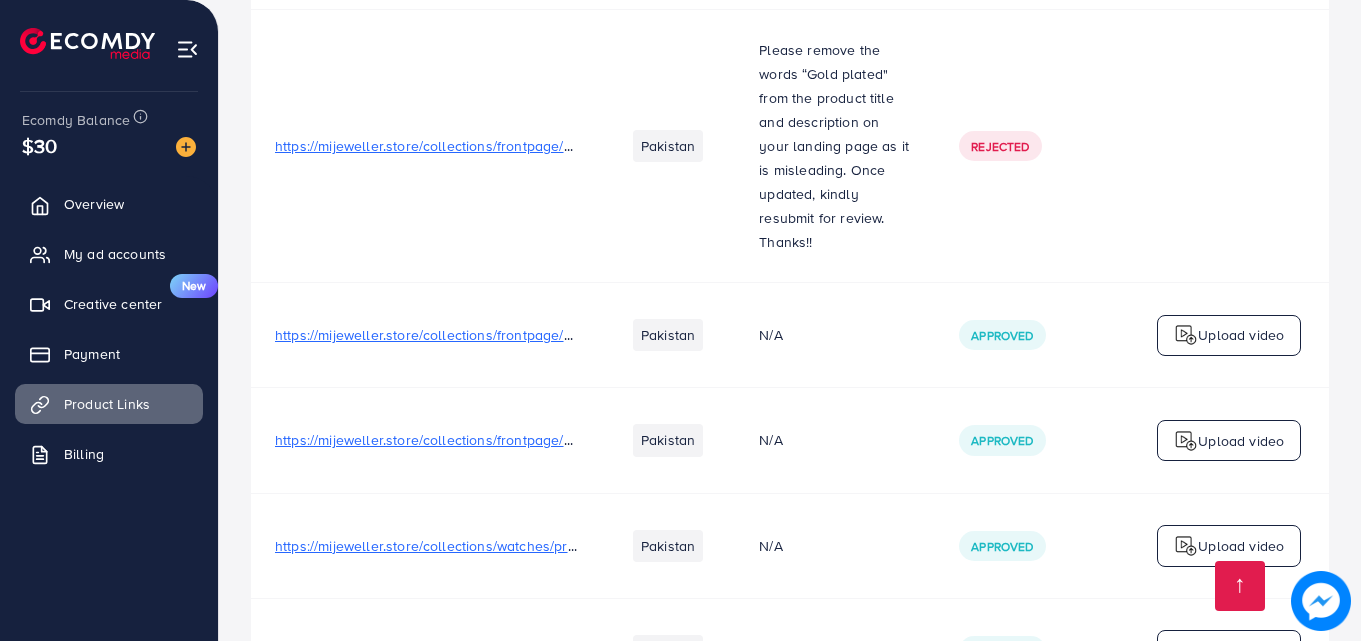 scroll, scrollTop: 2345, scrollLeft: 0, axis: vertical 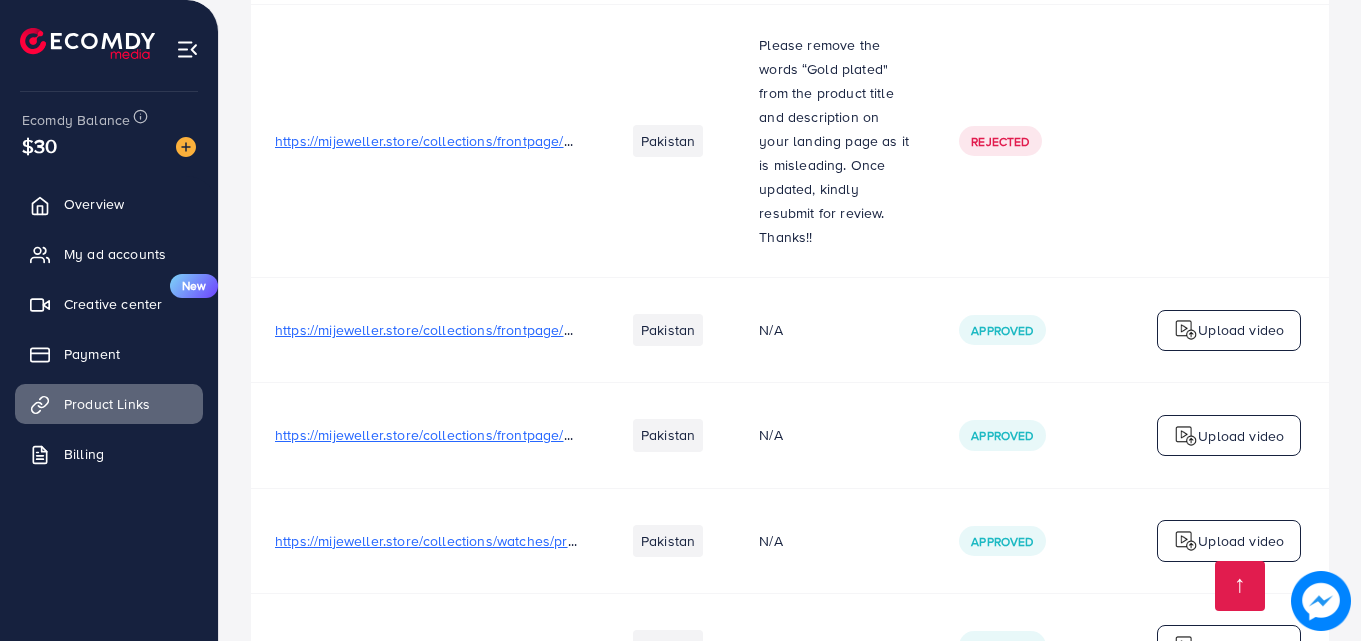 click on "https://mijeweller.store/collections/frontpage/products/2-side-leaf-necklace-set-leaf-chain-bracelet" at bounding box center (589, 435) 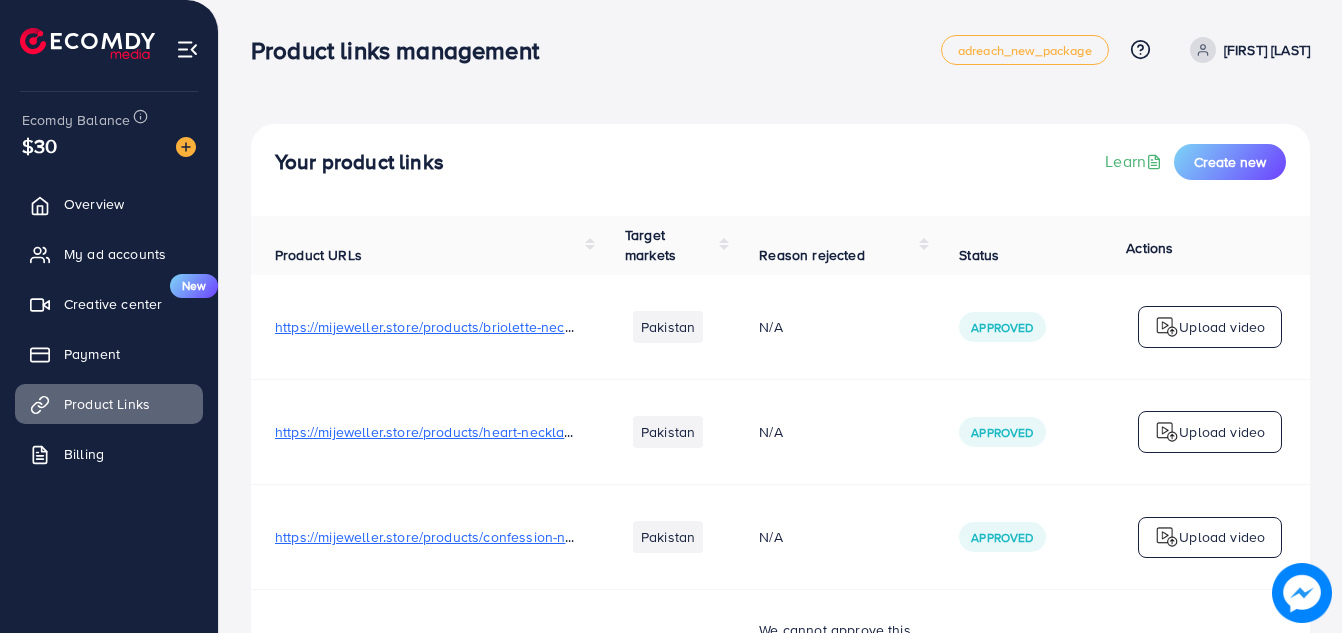 scroll, scrollTop: 0, scrollLeft: 0, axis: both 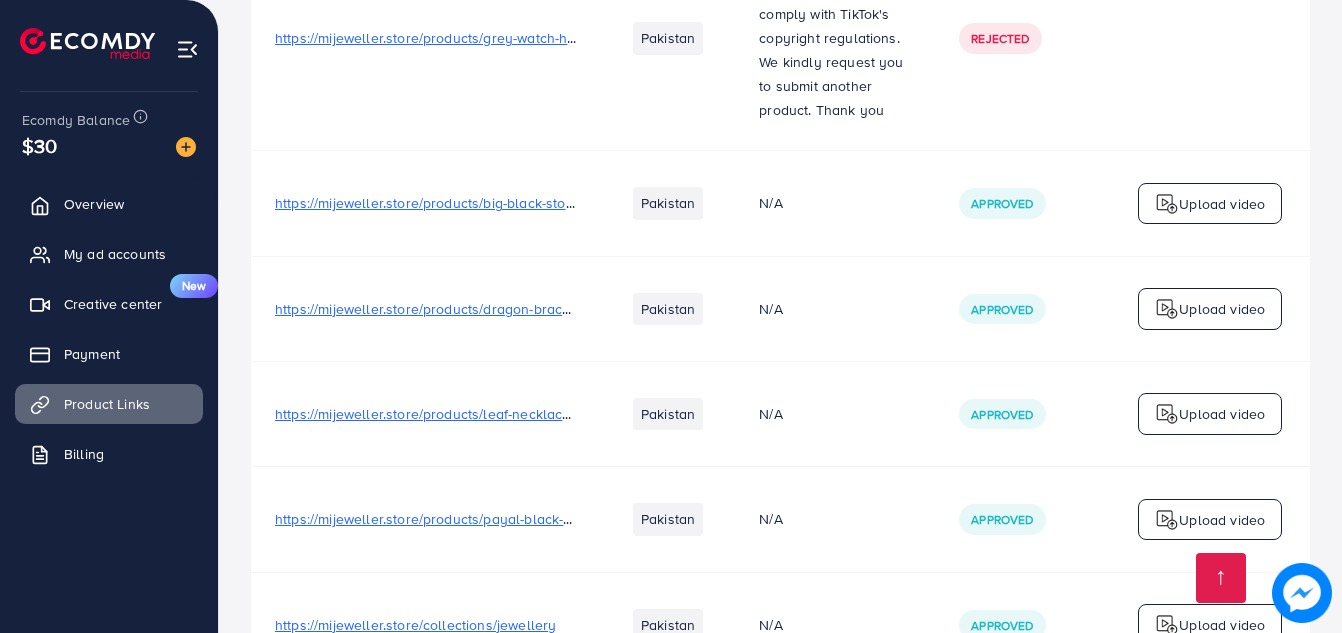 click on "Upload video" at bounding box center (1222, 309) 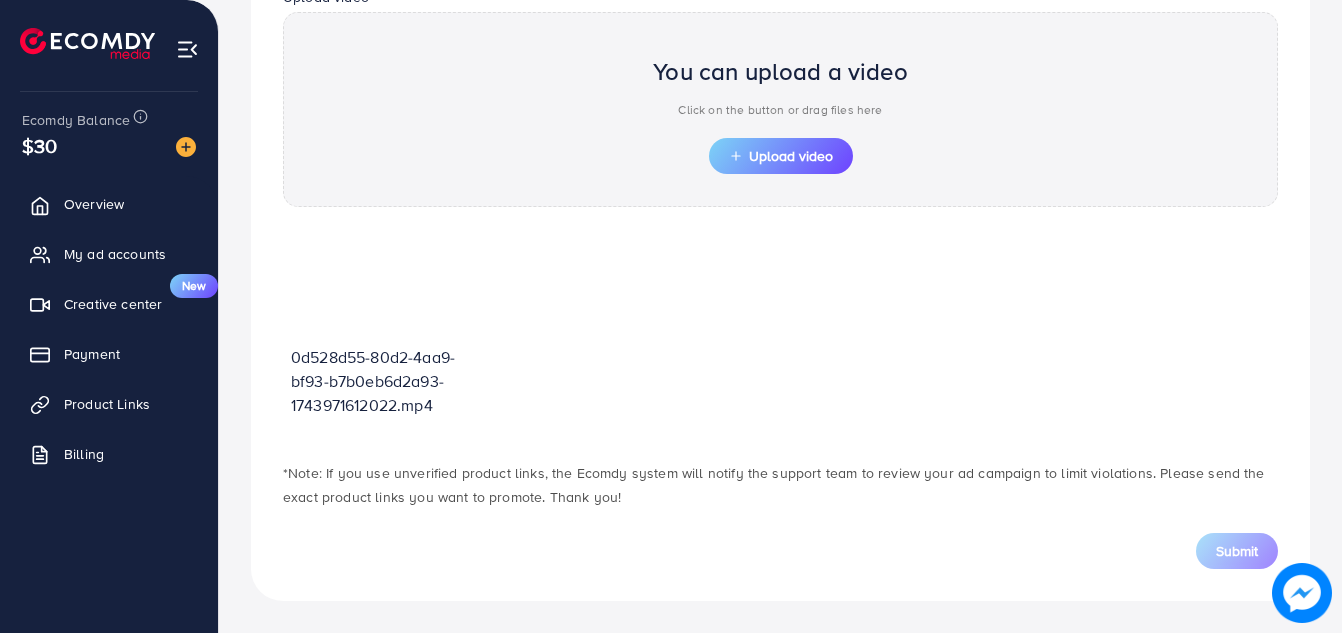 scroll, scrollTop: 706, scrollLeft: 0, axis: vertical 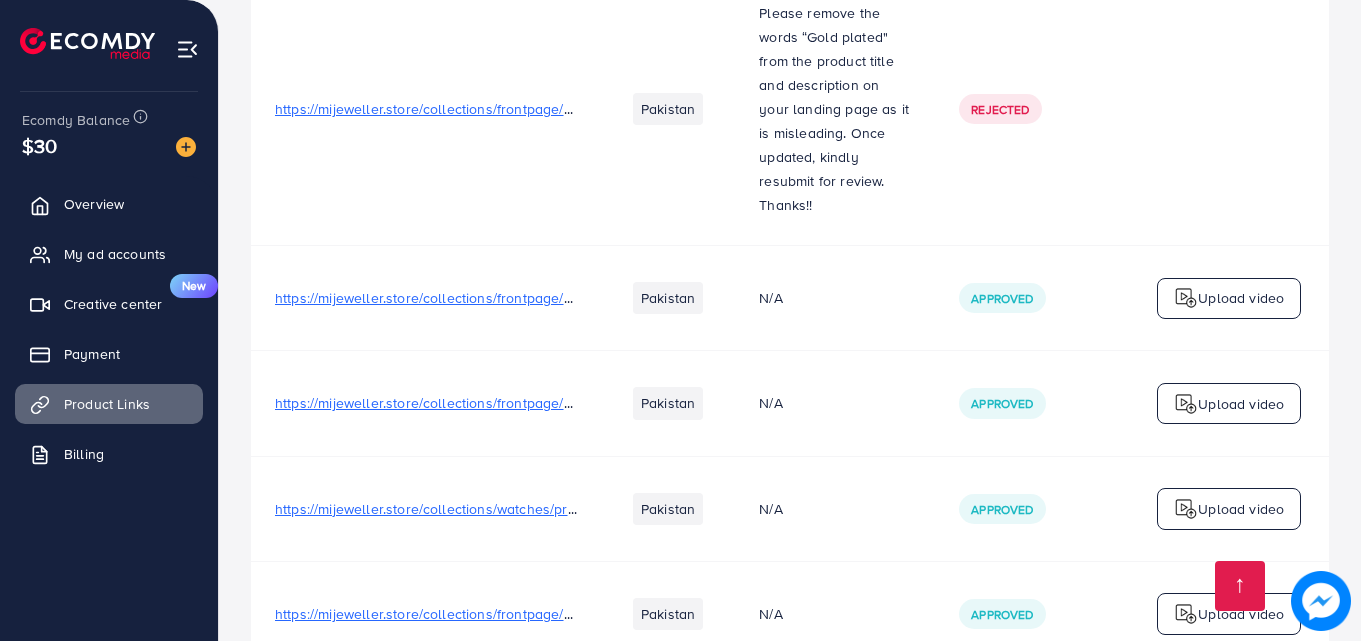 click on "Upload video" at bounding box center [1241, 404] 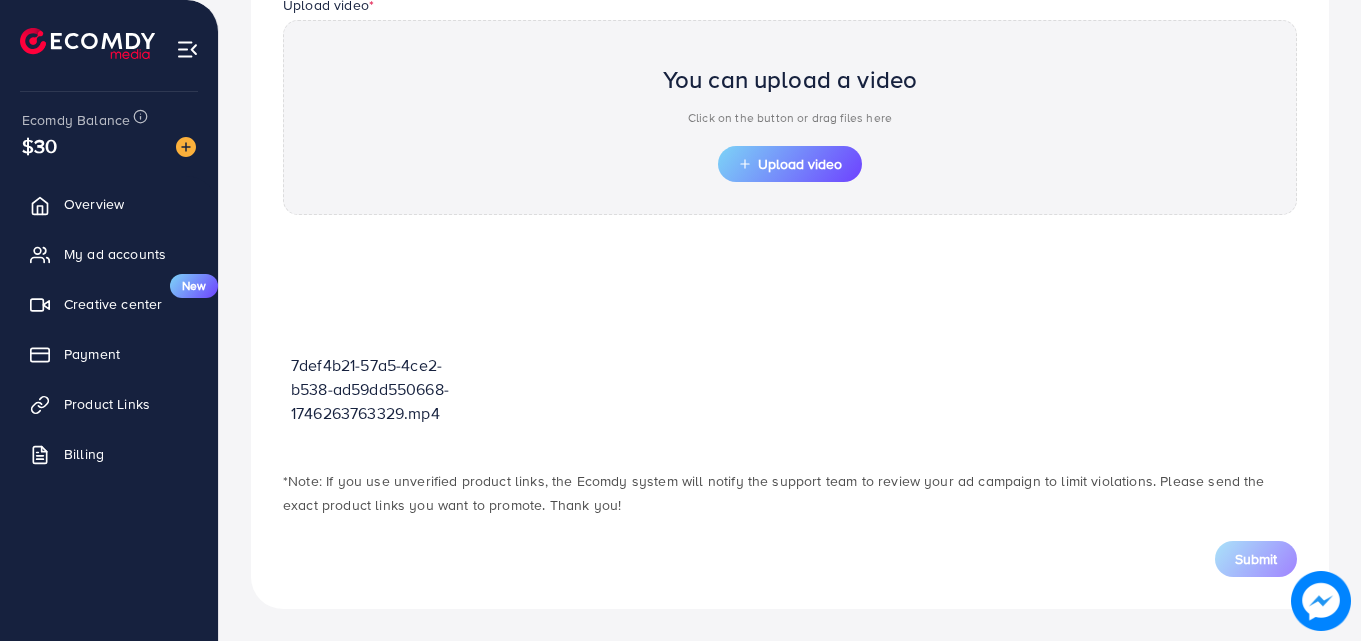 scroll, scrollTop: 698, scrollLeft: 0, axis: vertical 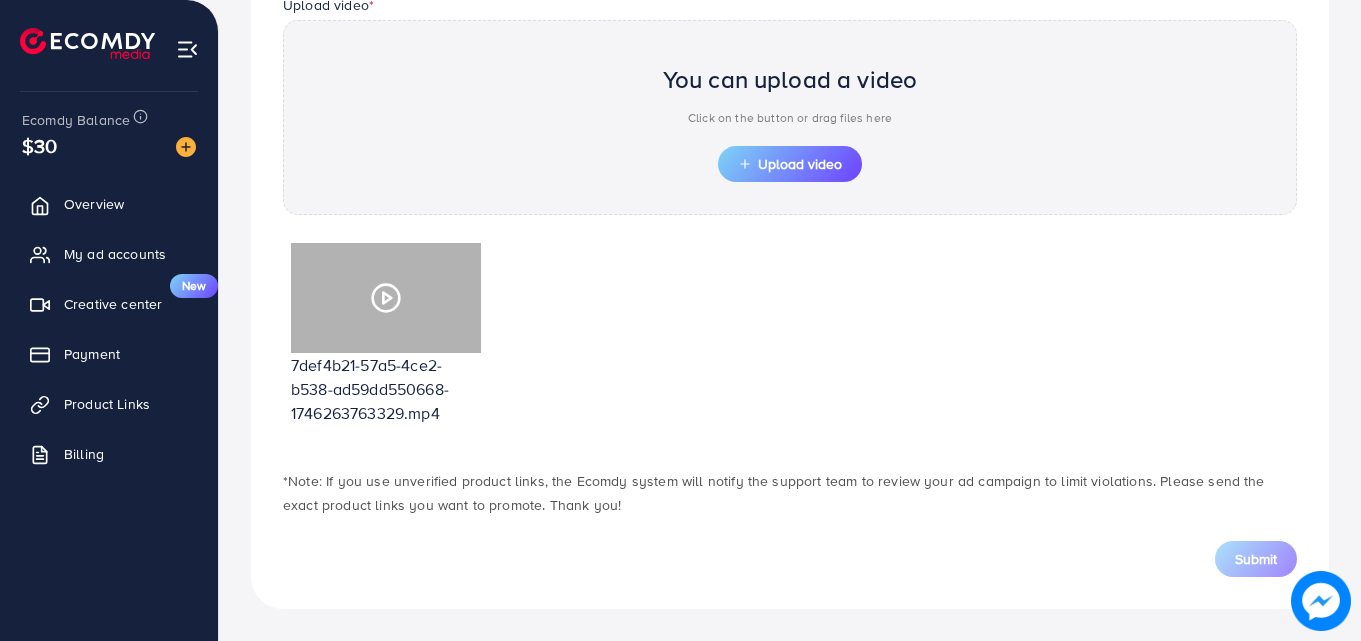 click 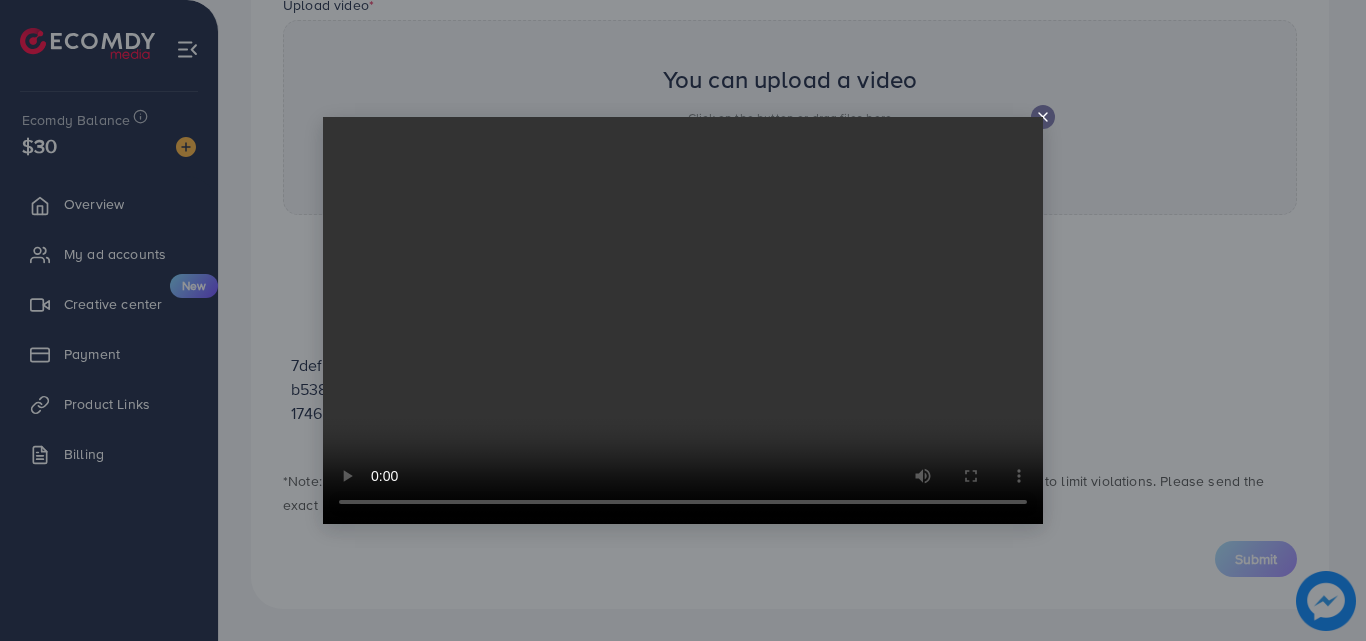 click 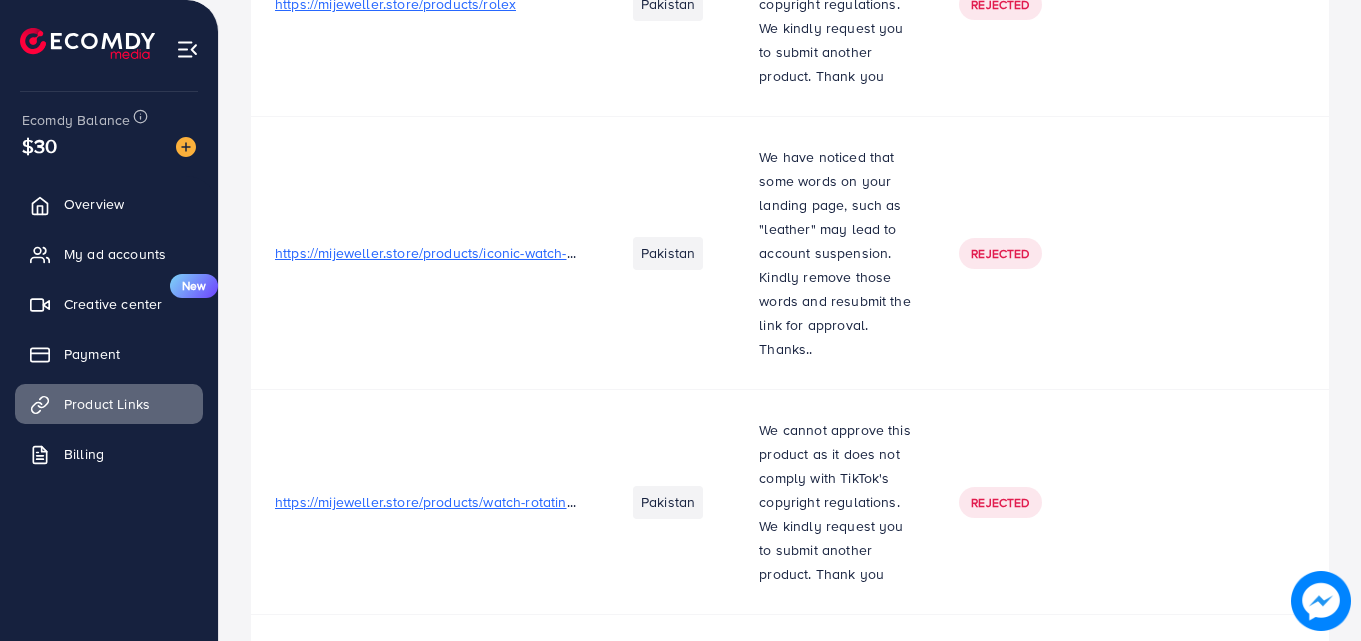 scroll, scrollTop: 0, scrollLeft: 0, axis: both 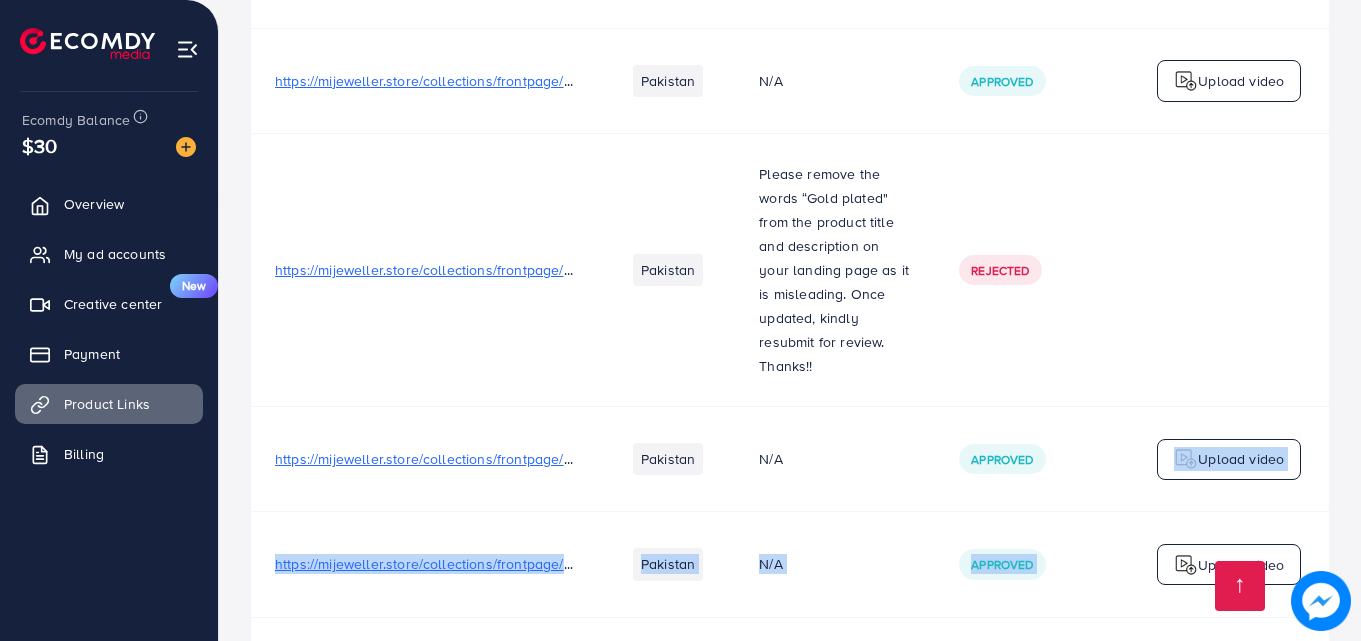 drag, startPoint x: 1359, startPoint y: 488, endPoint x: 1354, endPoint y: 559, distance: 71.17584 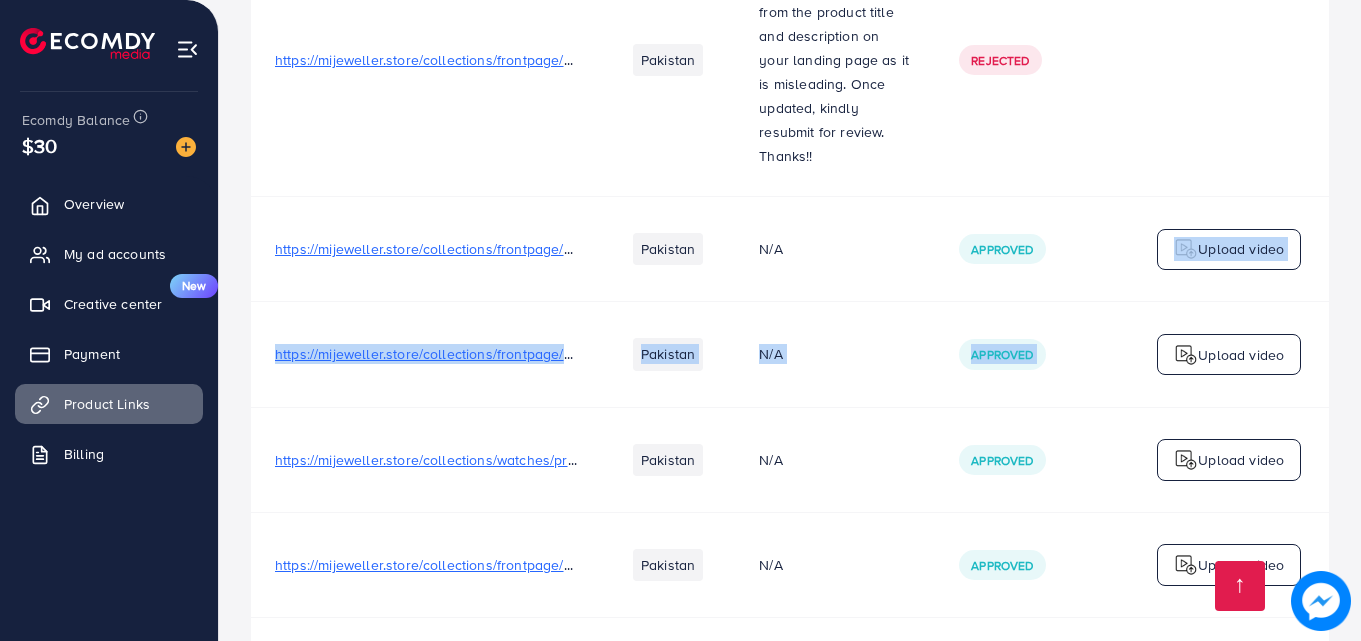 scroll, scrollTop: 2431, scrollLeft: 0, axis: vertical 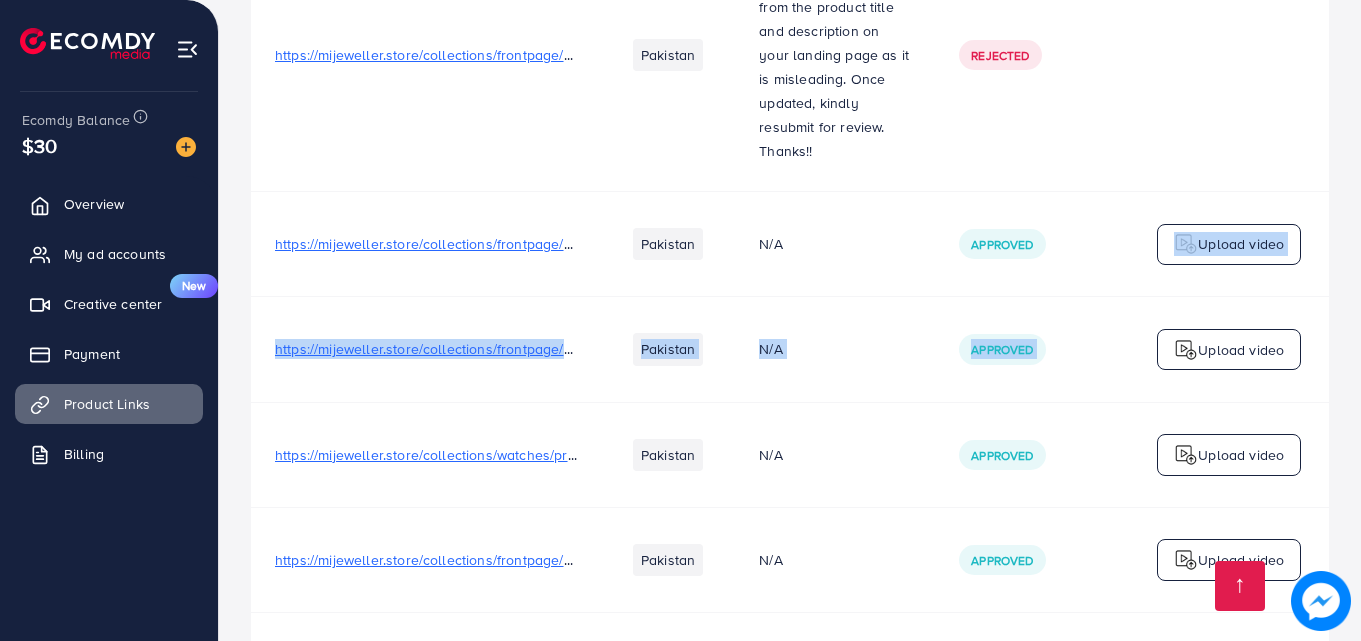 click at bounding box center (1186, 455) 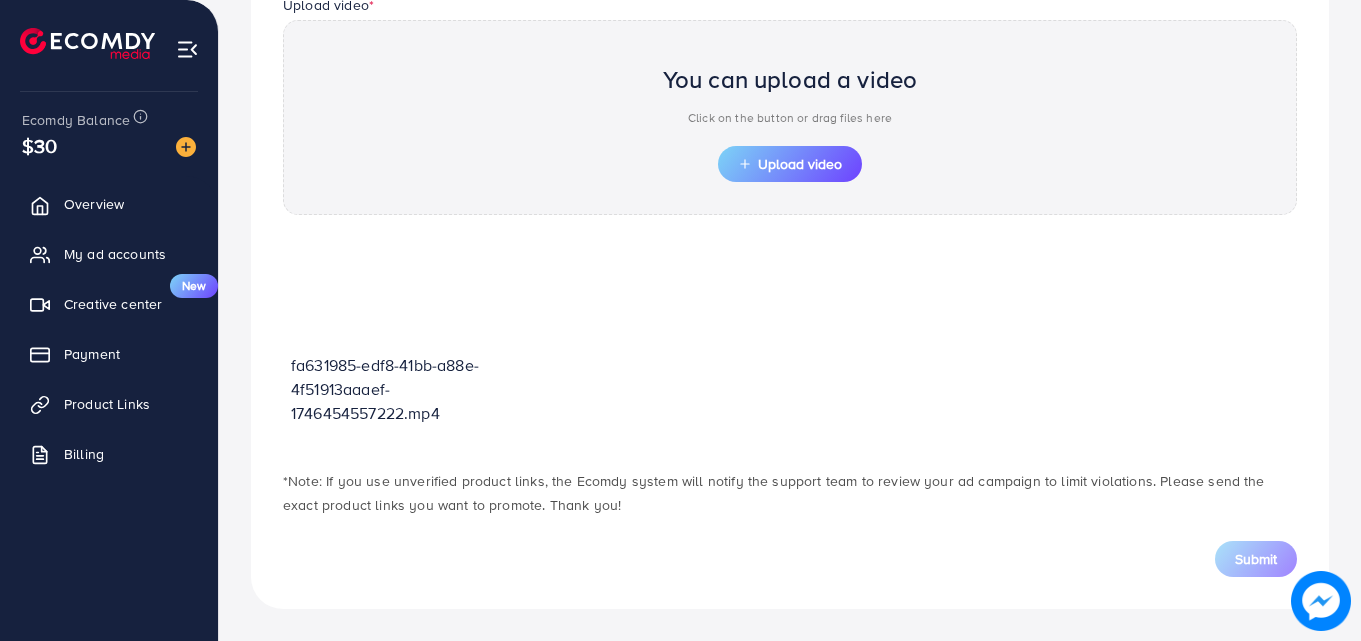 scroll, scrollTop: 698, scrollLeft: 0, axis: vertical 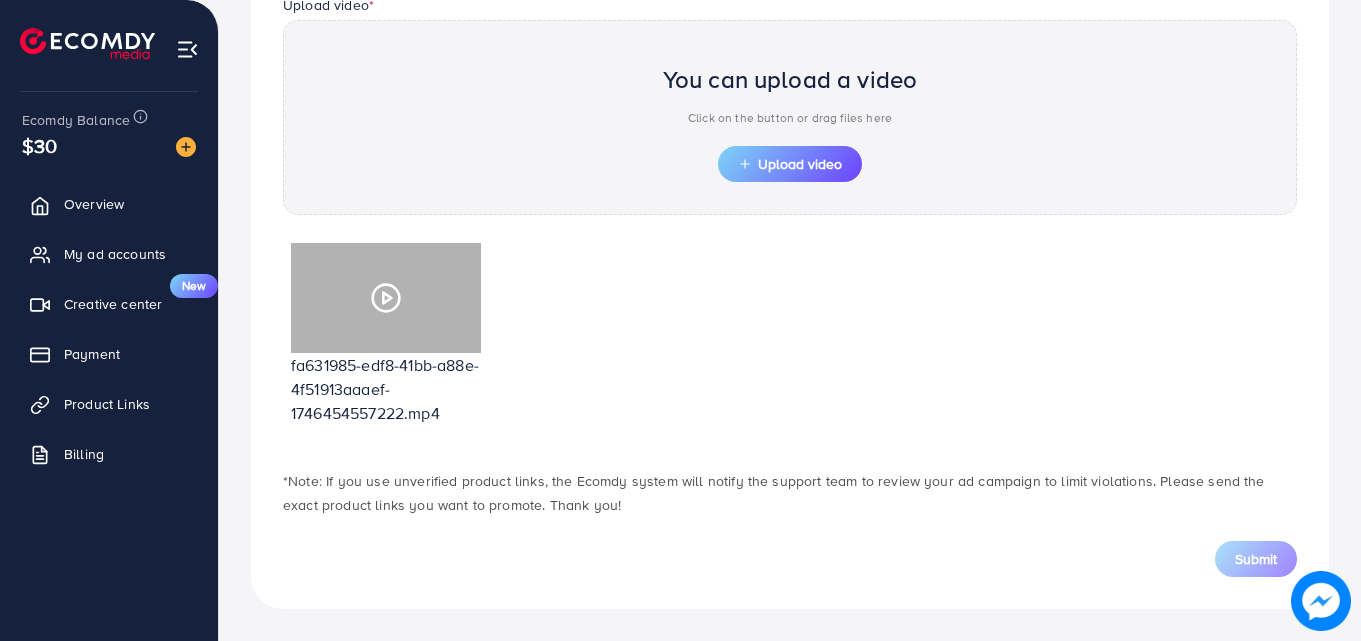 click at bounding box center [386, 298] 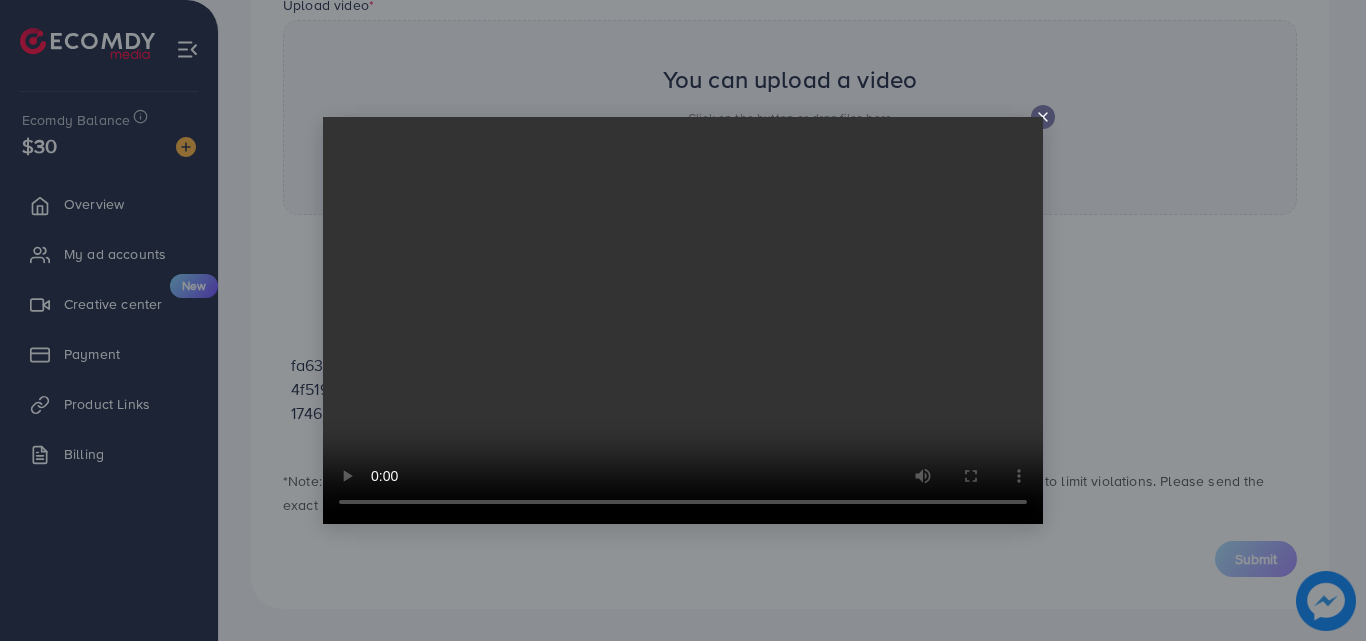 click at bounding box center (683, 320) 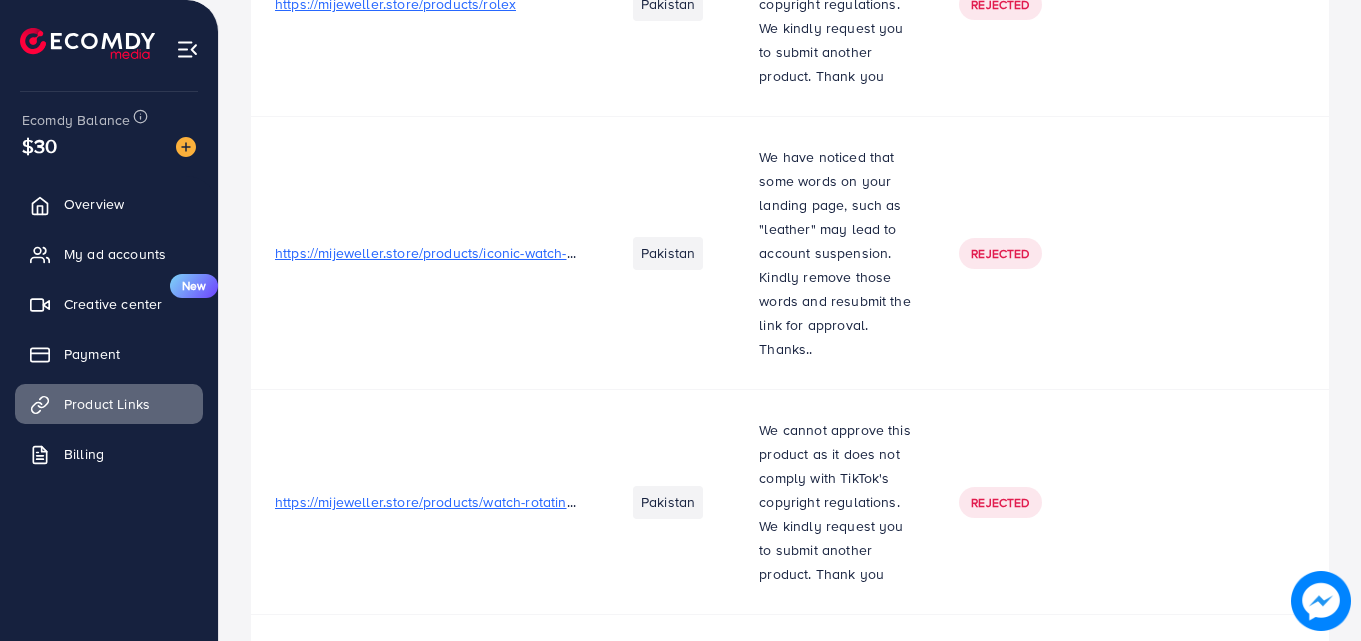 scroll, scrollTop: 0, scrollLeft: 0, axis: both 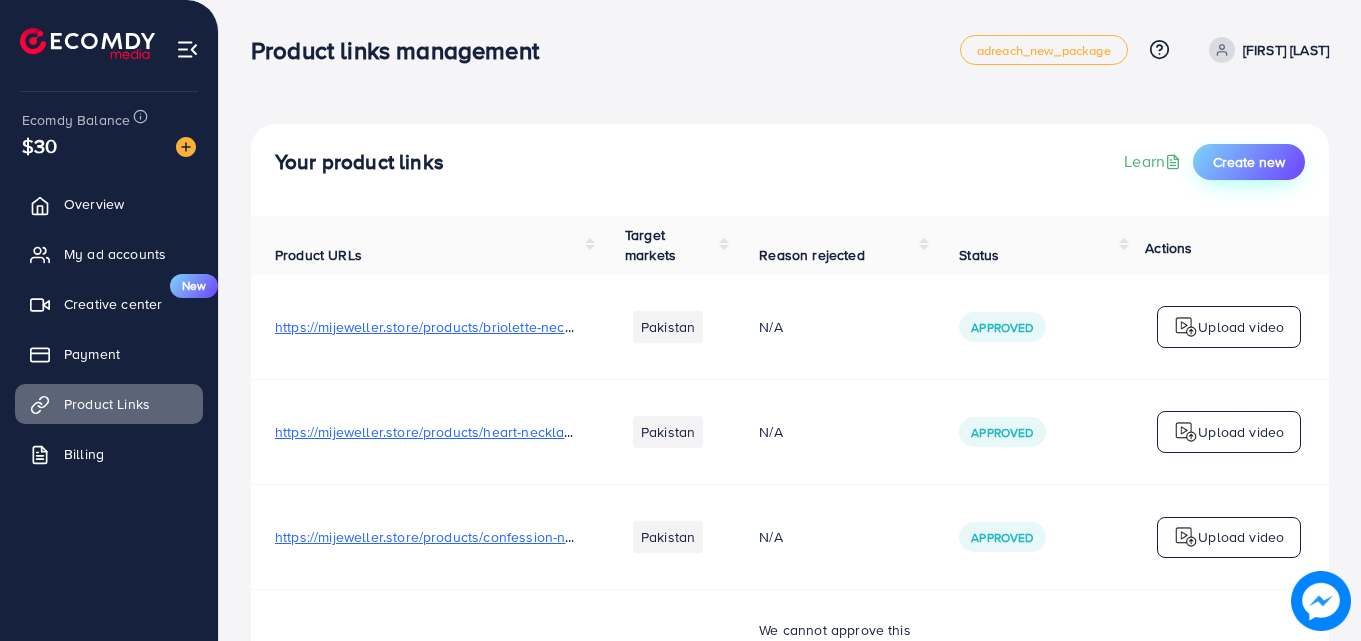click on "Create new" at bounding box center (1249, 162) 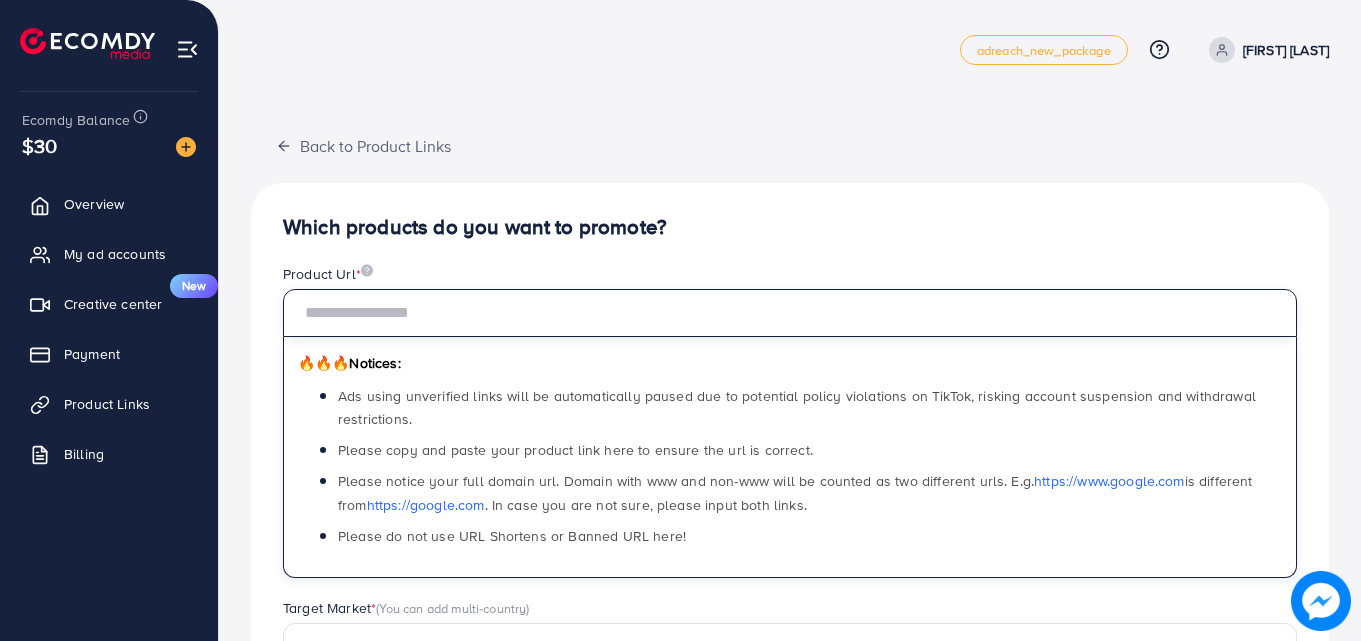 click at bounding box center [790, 313] 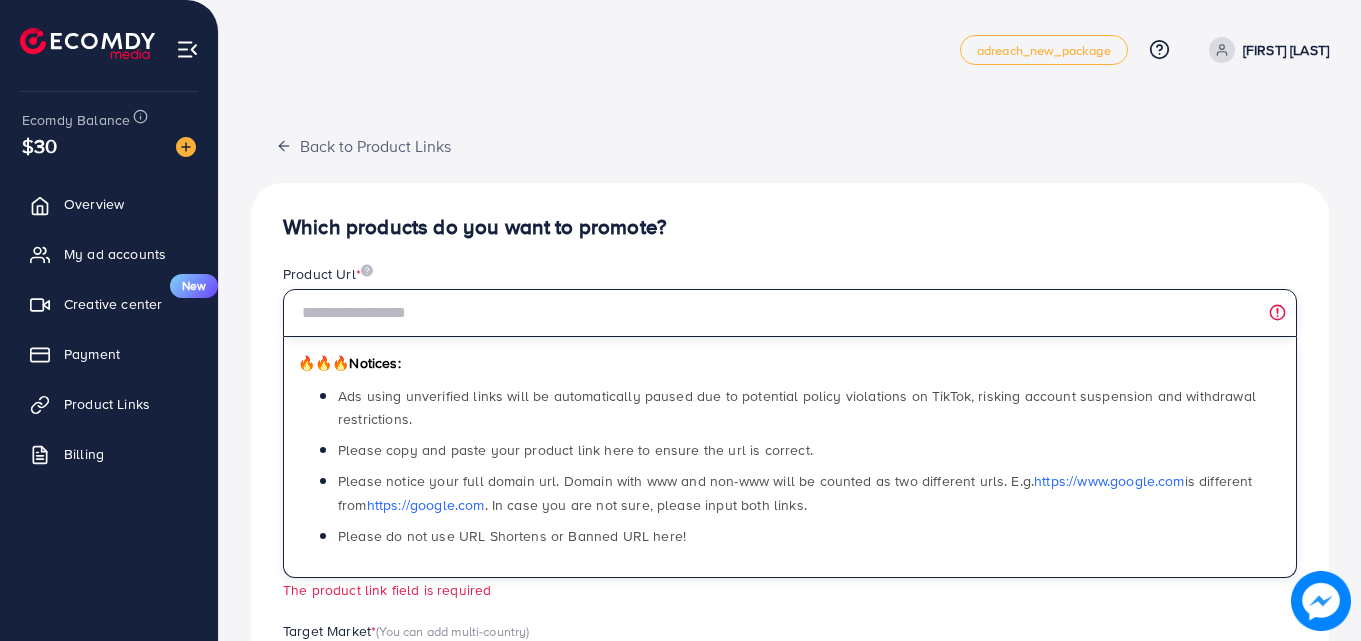 paste on "**********" 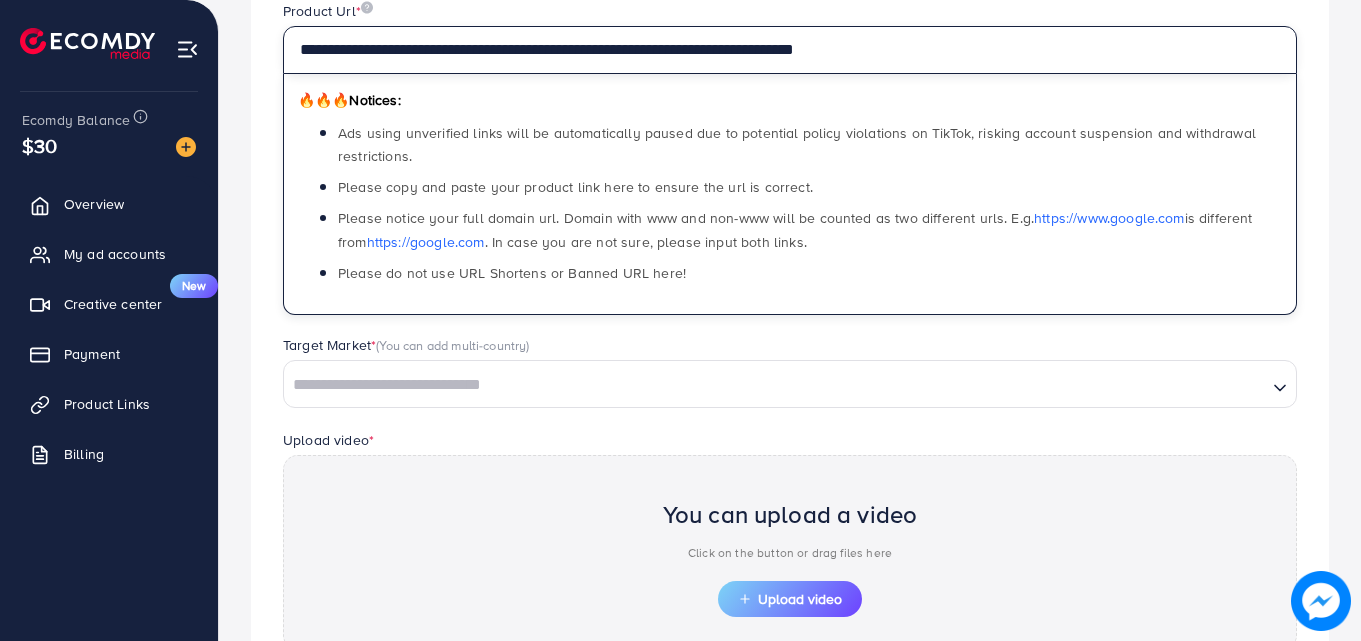 scroll, scrollTop: 268, scrollLeft: 0, axis: vertical 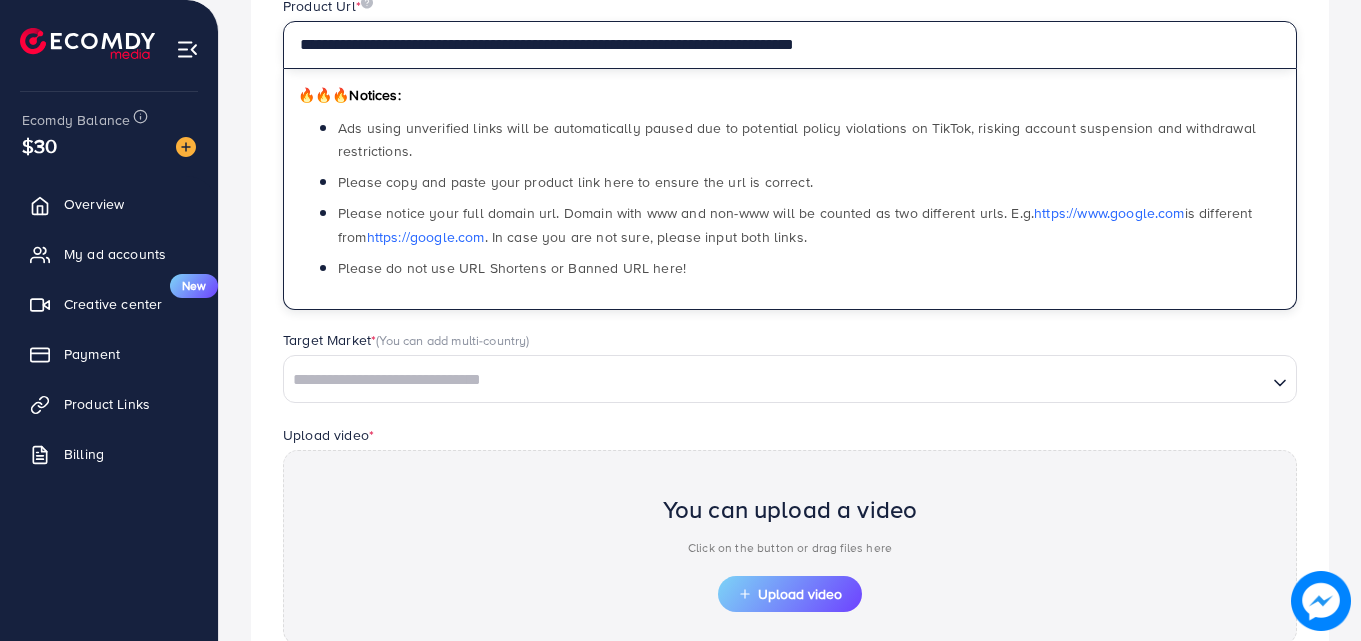 type on "**********" 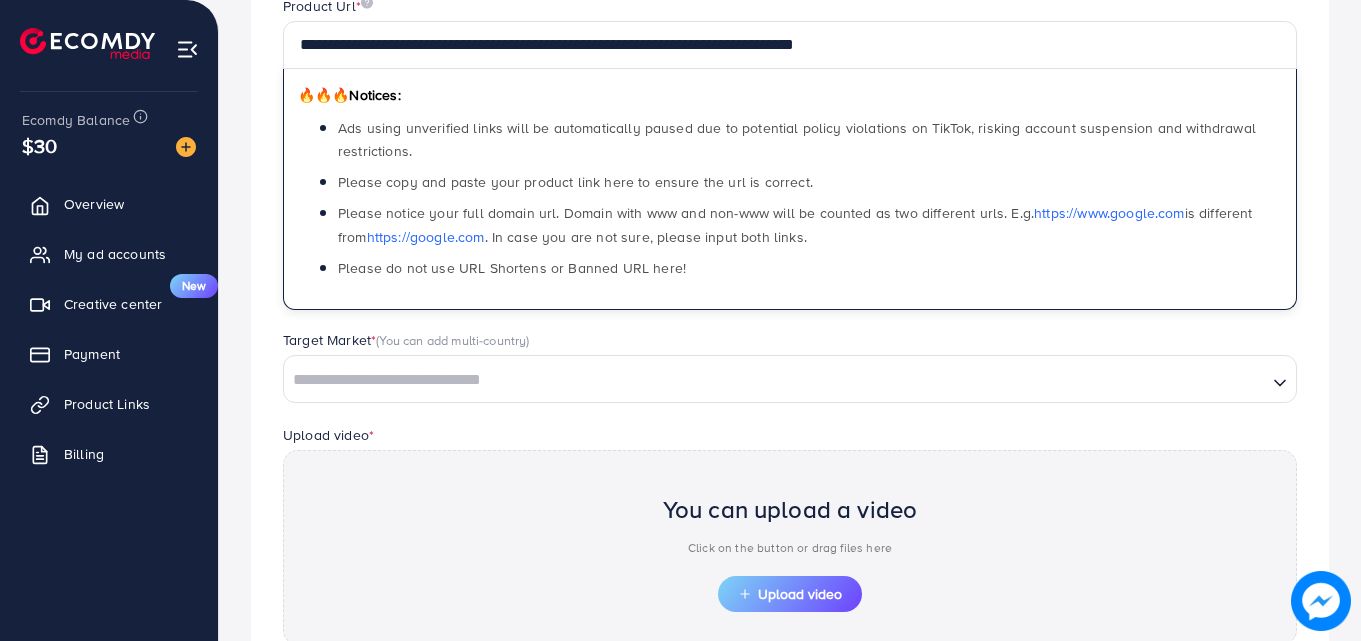 click at bounding box center [775, 380] 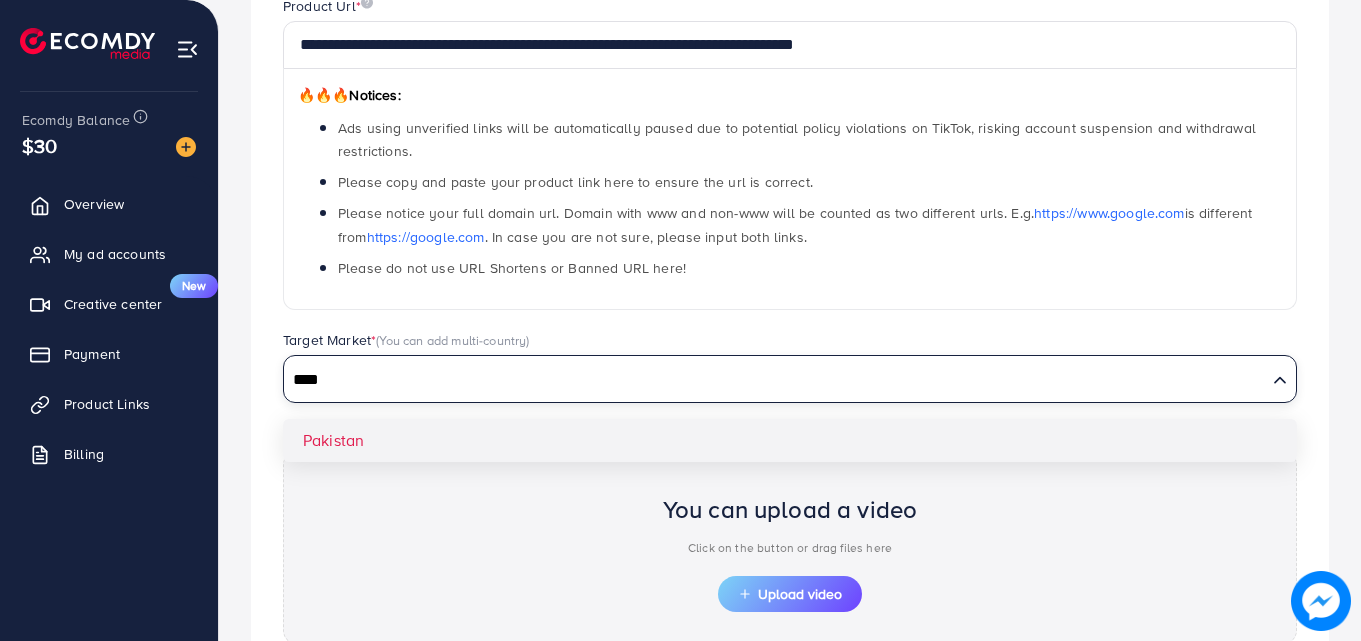 type on "****" 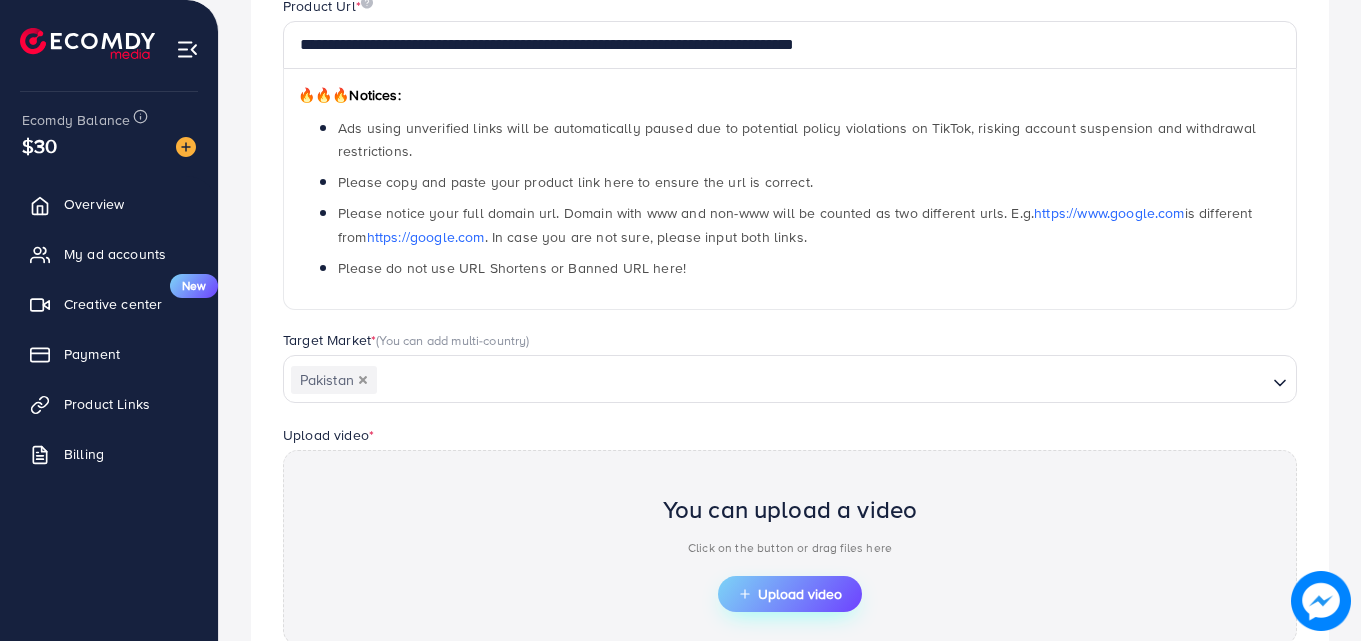 click on "Upload video" at bounding box center (790, 594) 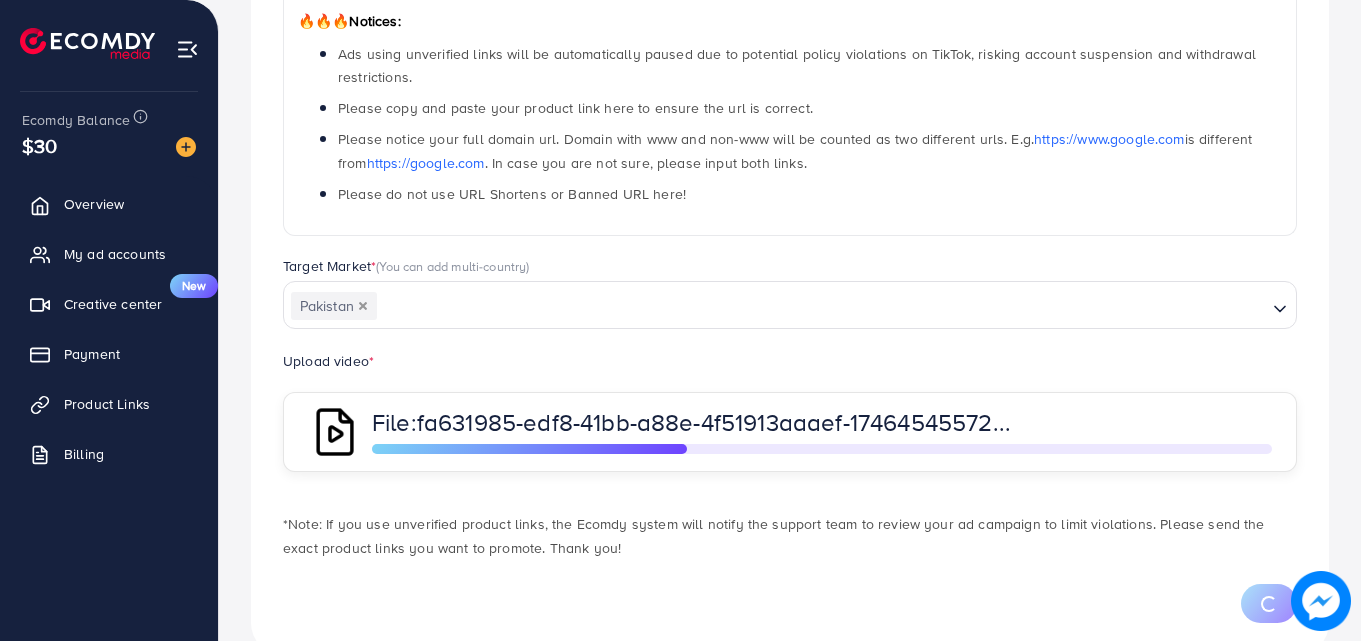 scroll, scrollTop: 388, scrollLeft: 0, axis: vertical 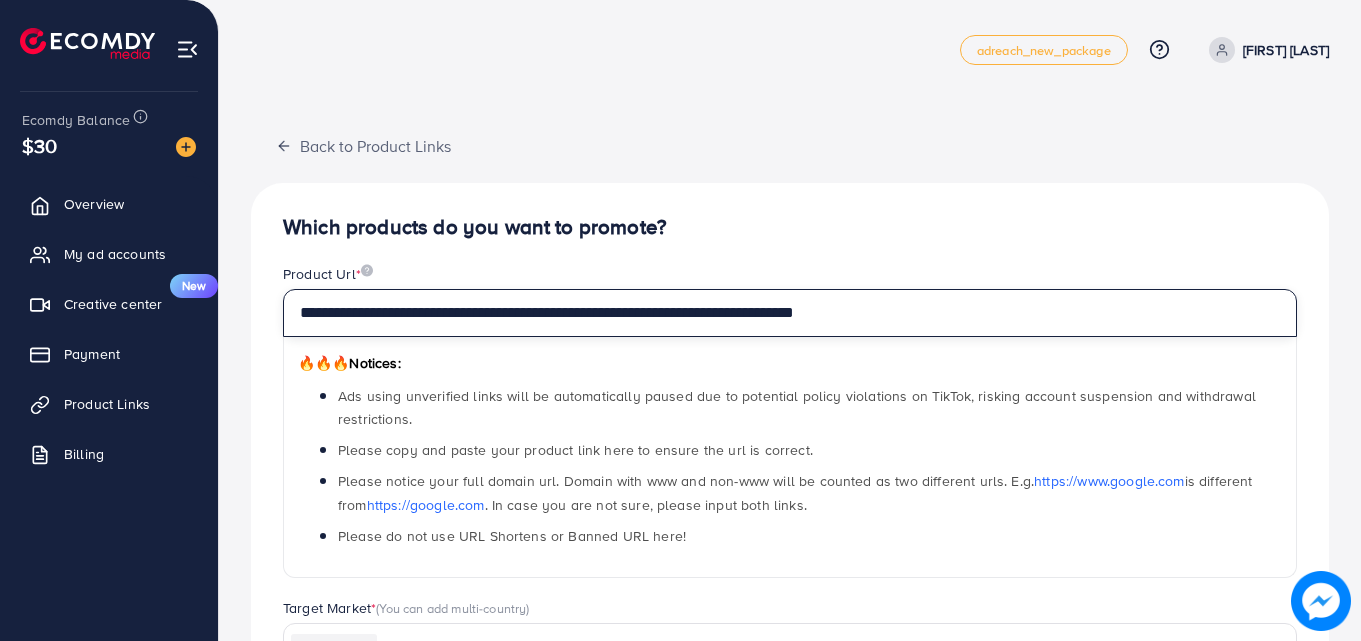 click on "**********" at bounding box center (790, 313) 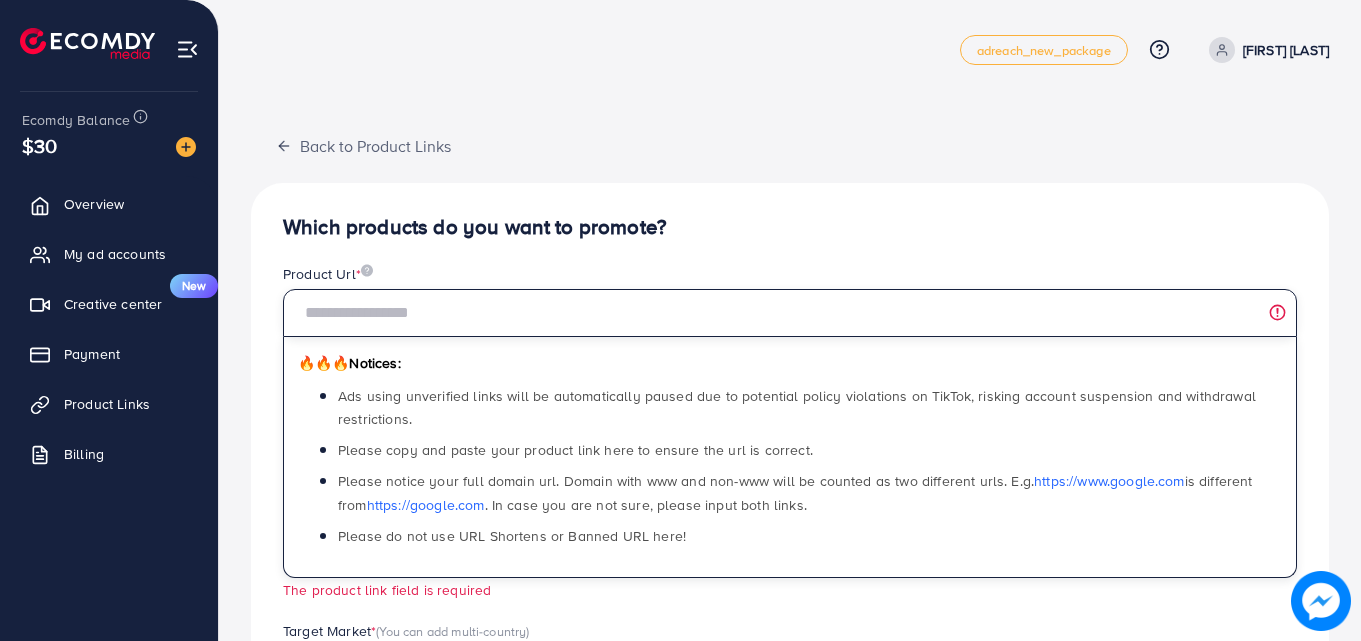 click at bounding box center (790, 313) 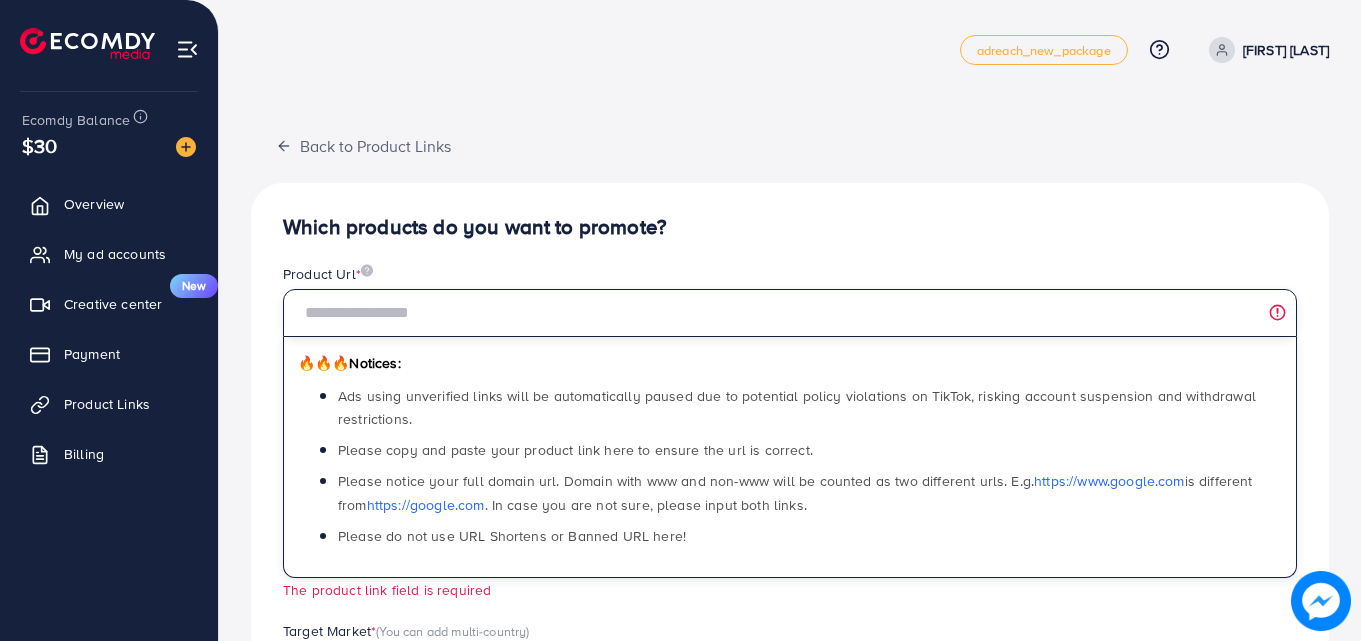 paste on "**********" 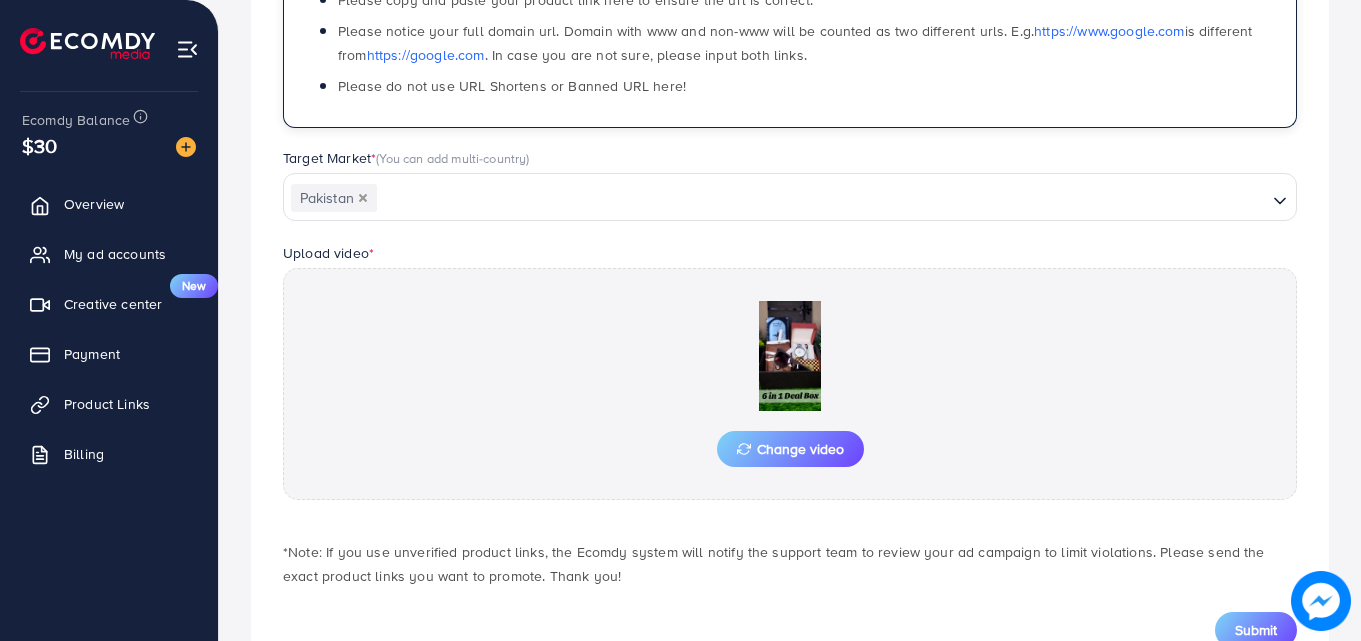 scroll, scrollTop: 521, scrollLeft: 0, axis: vertical 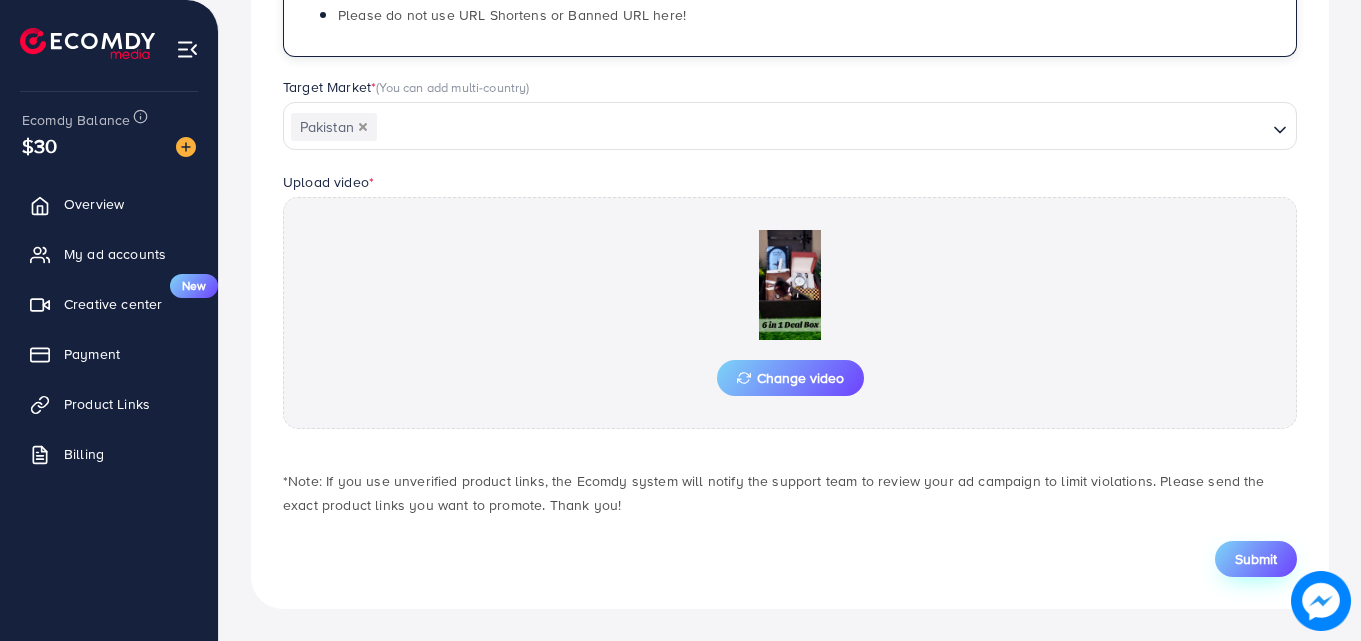 type on "**********" 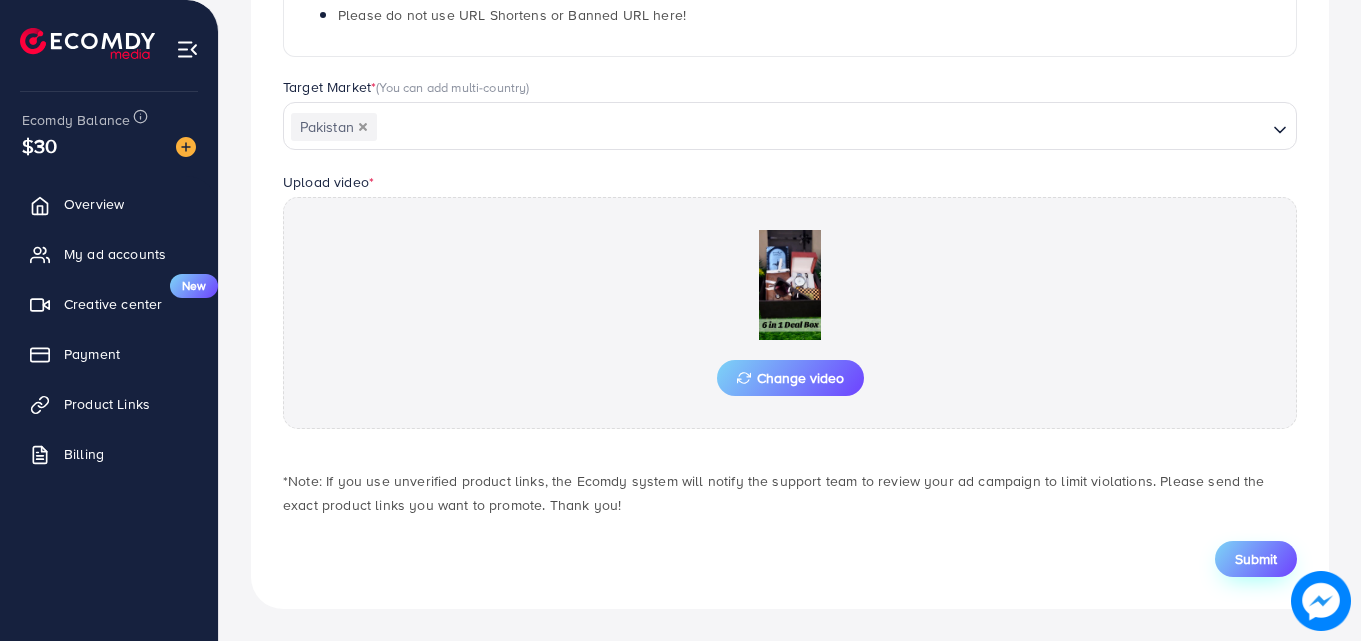 click on "Submit" at bounding box center (1256, 559) 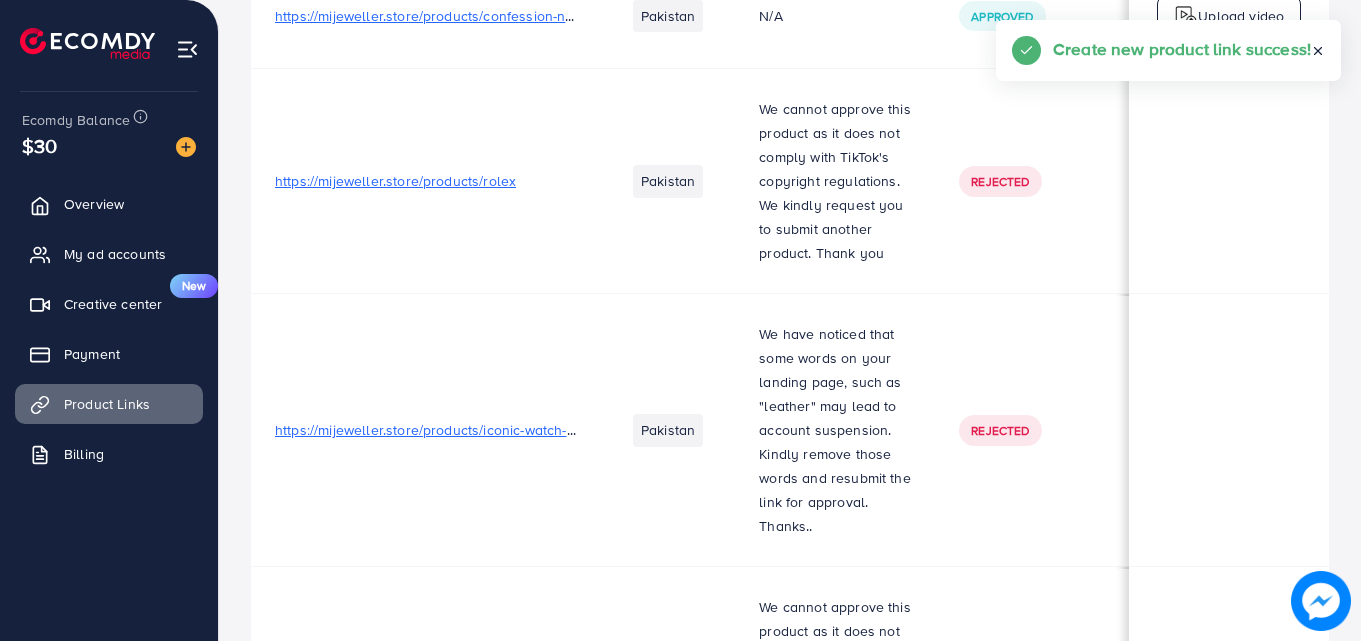 scroll, scrollTop: 0, scrollLeft: 0, axis: both 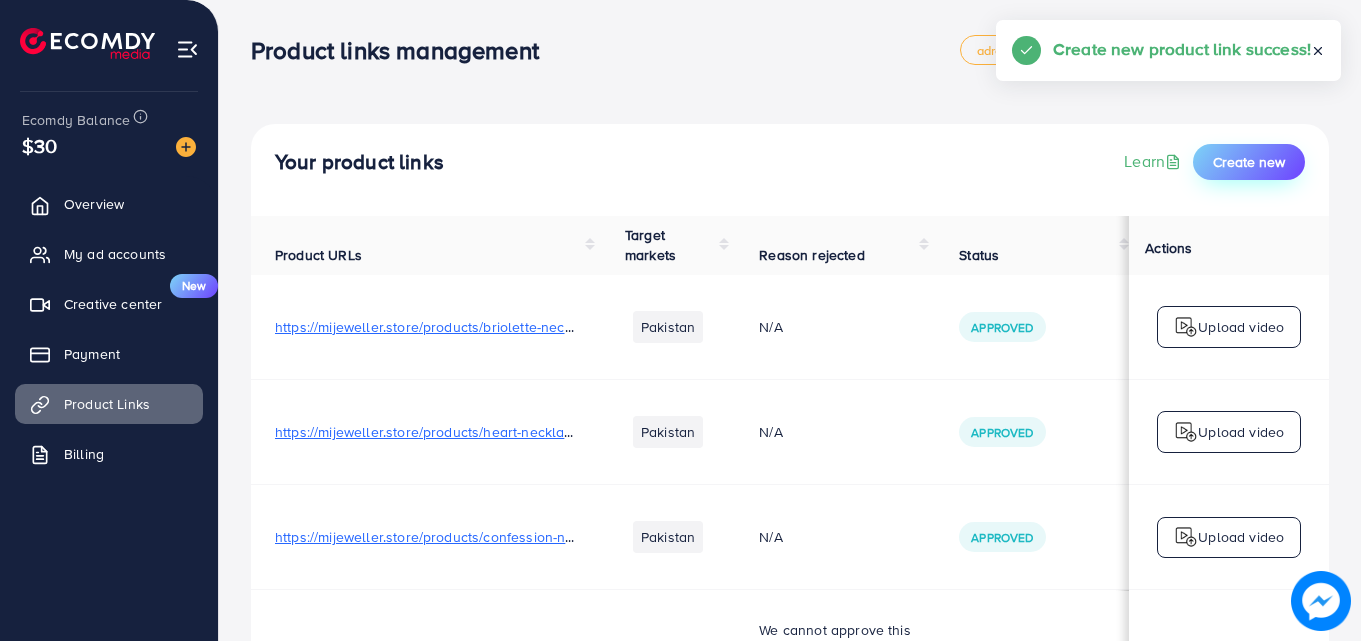 click on "Create new" at bounding box center [1249, 162] 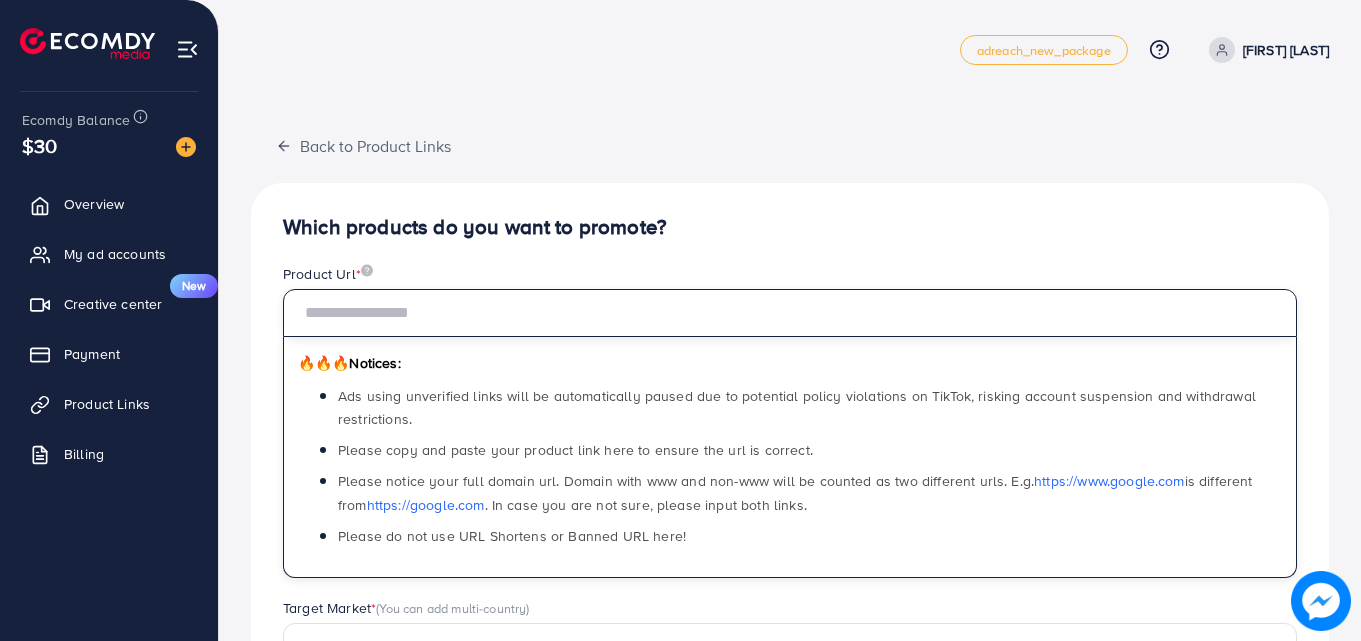 click at bounding box center [790, 313] 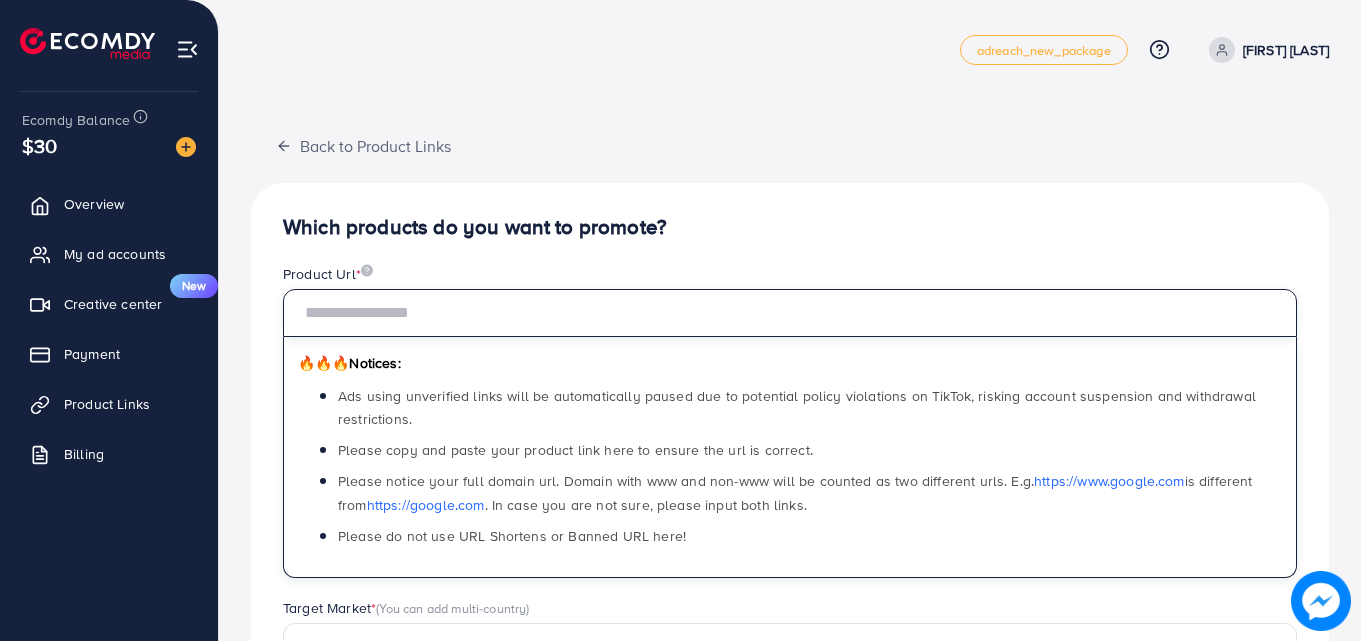 paste on "**********" 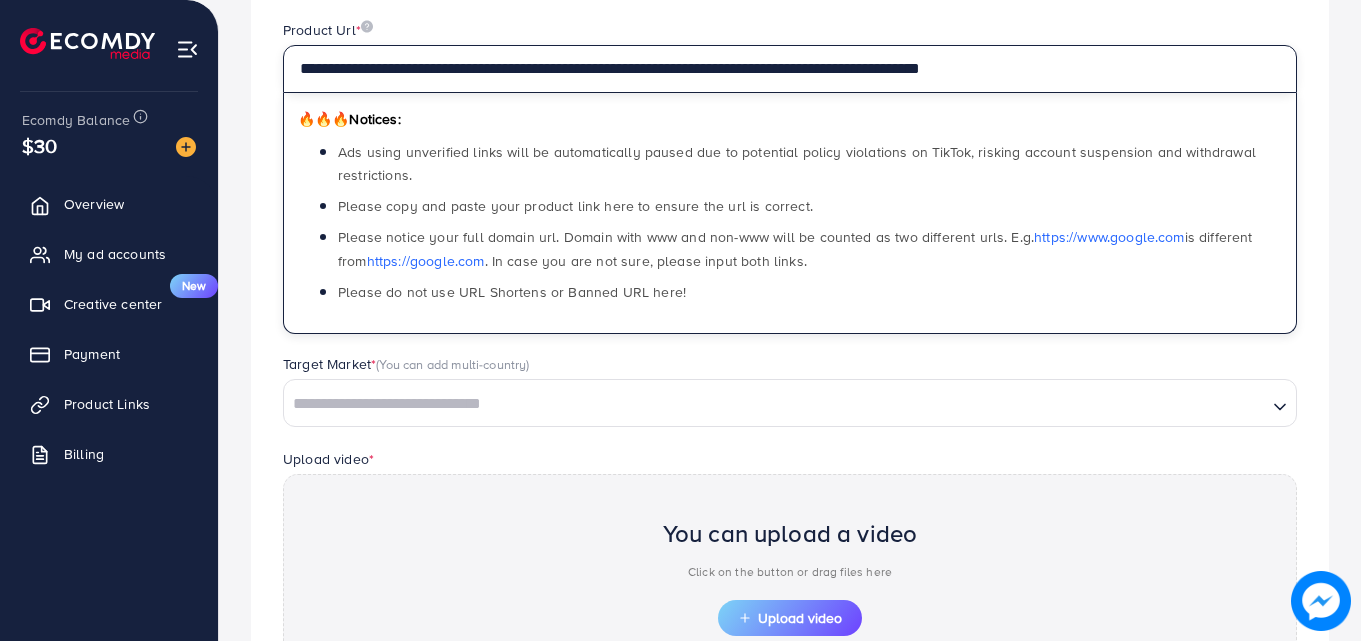 scroll, scrollTop: 295, scrollLeft: 0, axis: vertical 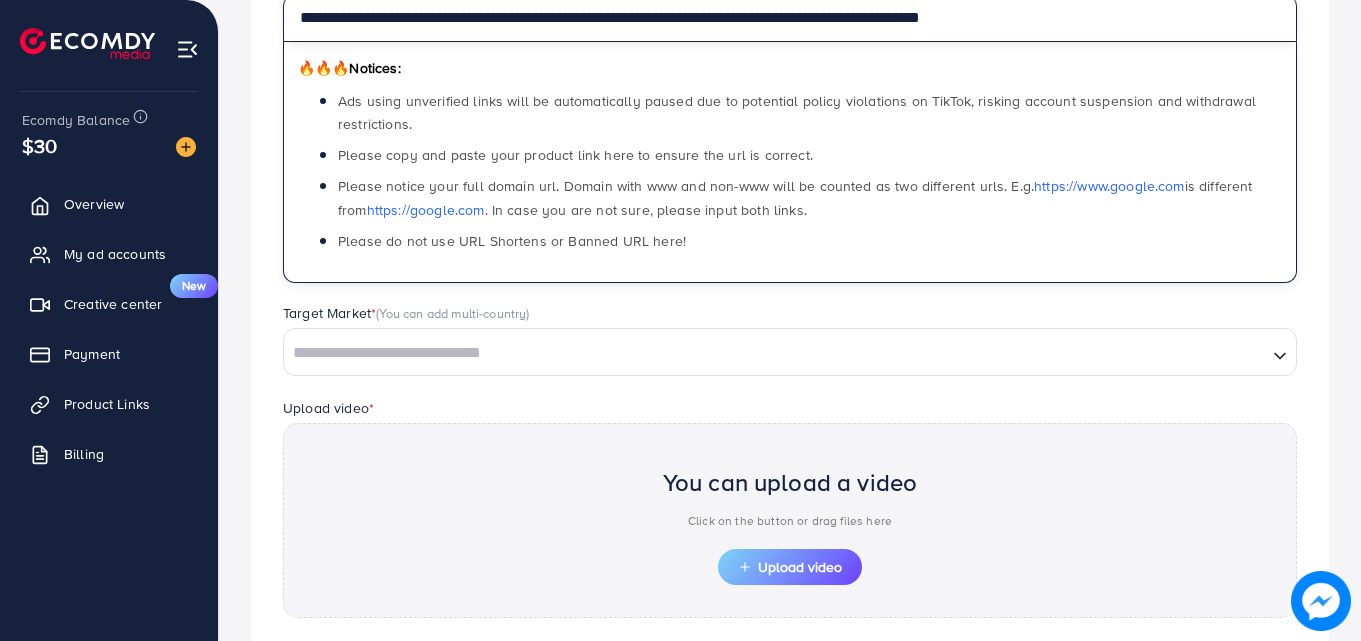type on "**********" 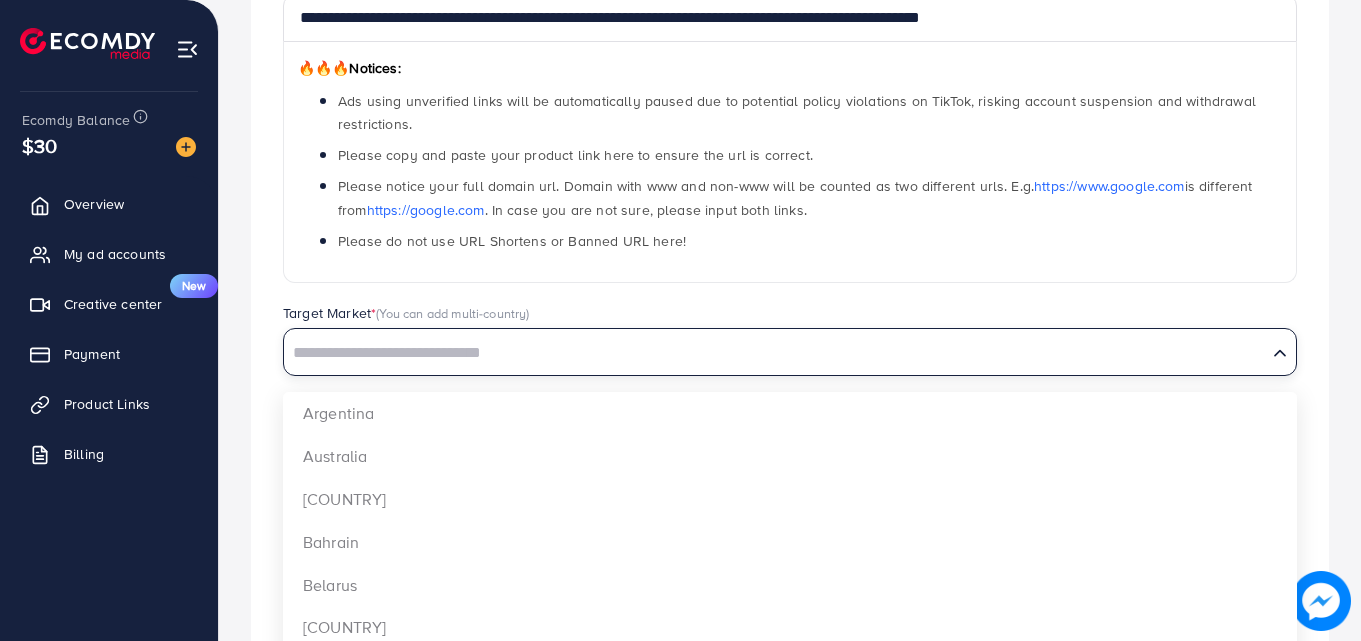 click on "Loading..." at bounding box center [790, 352] 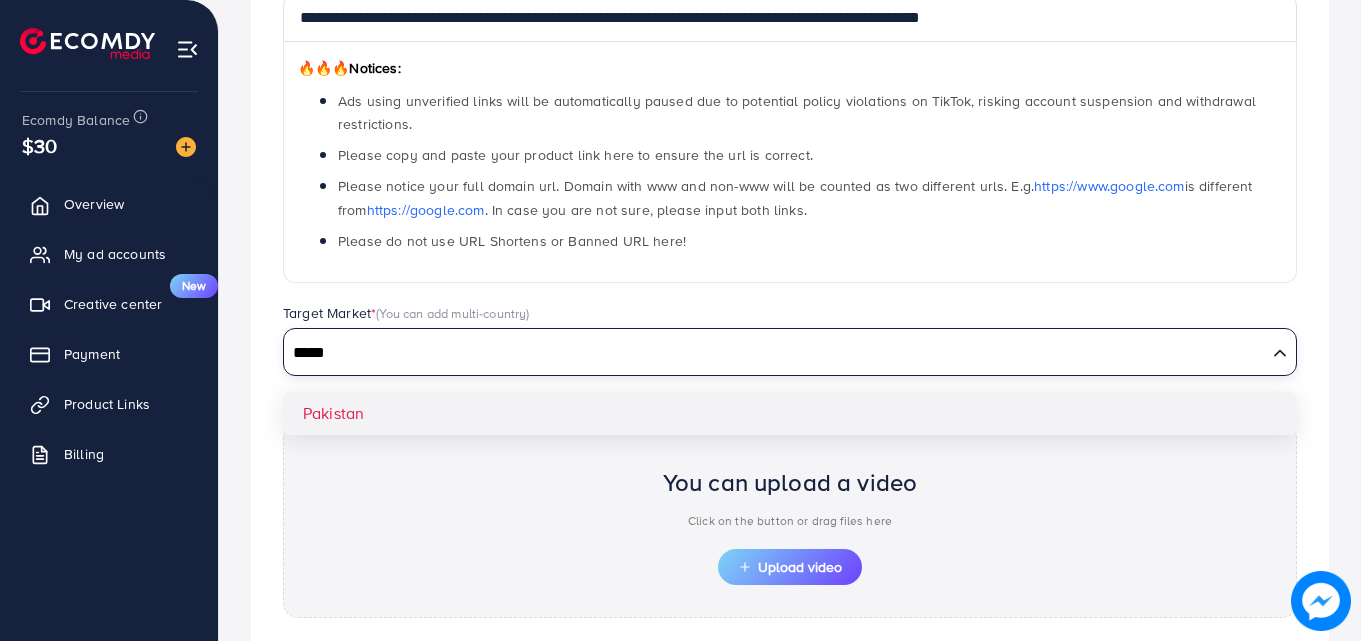 type on "*****" 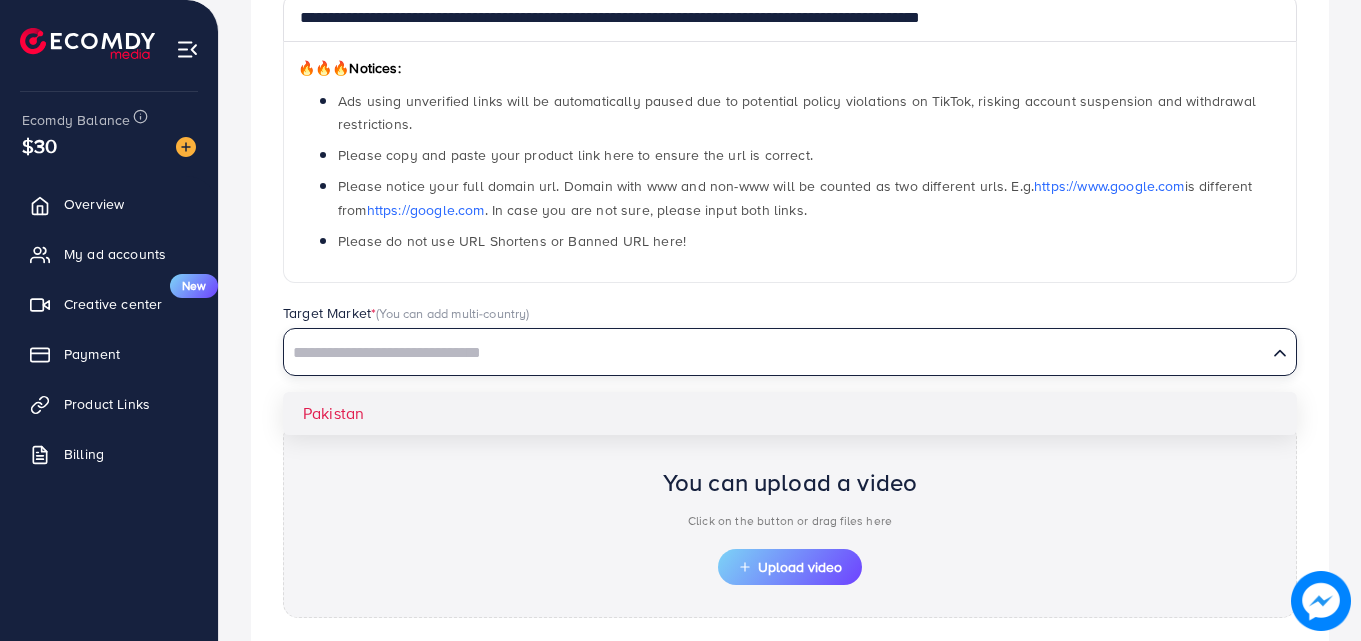 click on "**********" at bounding box center [790, 343] 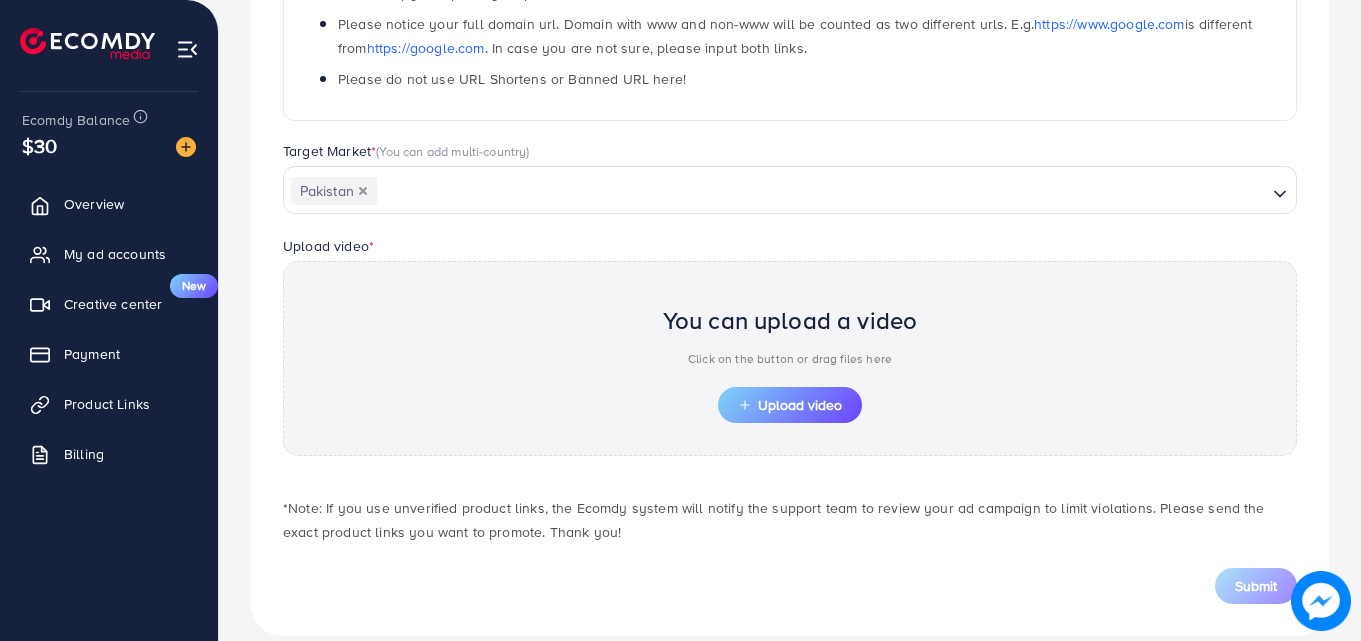scroll, scrollTop: 484, scrollLeft: 0, axis: vertical 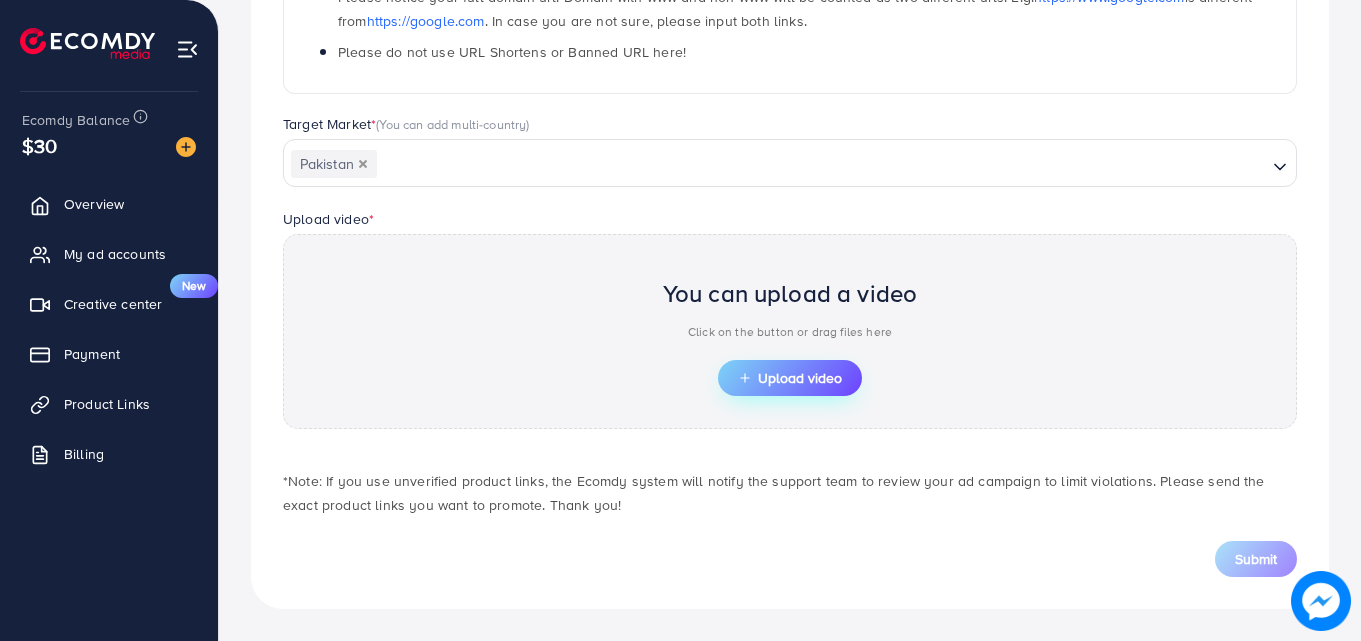 click 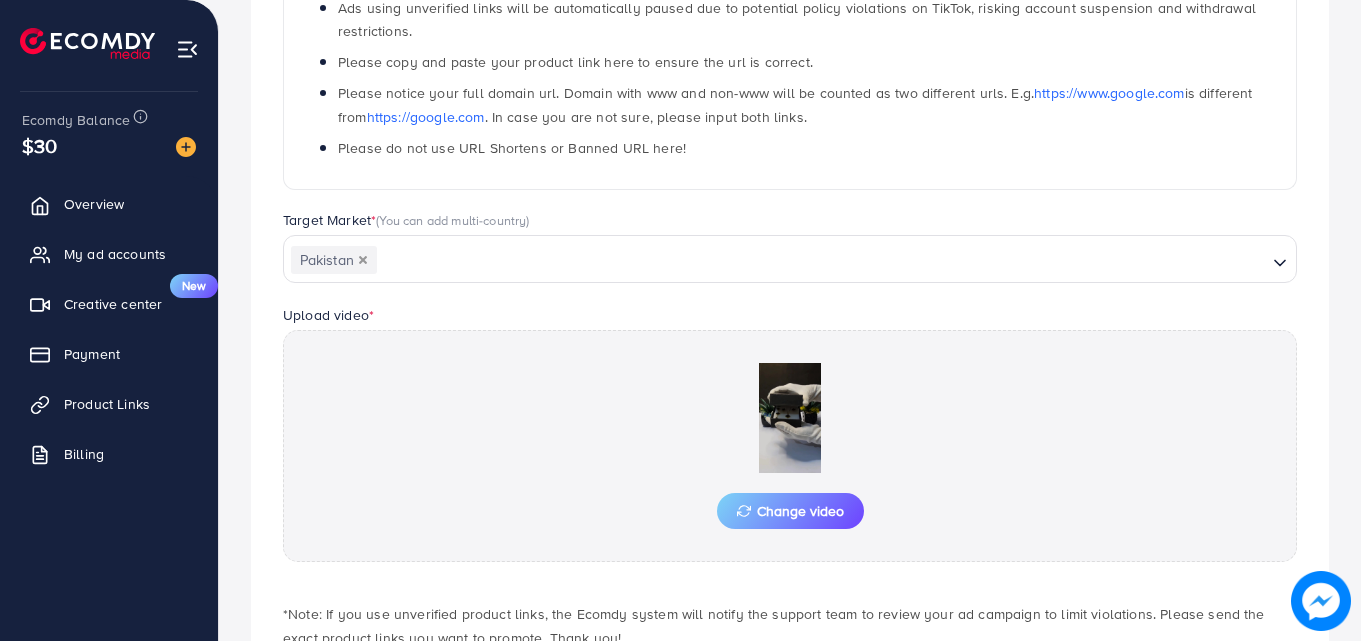 scroll, scrollTop: 484, scrollLeft: 0, axis: vertical 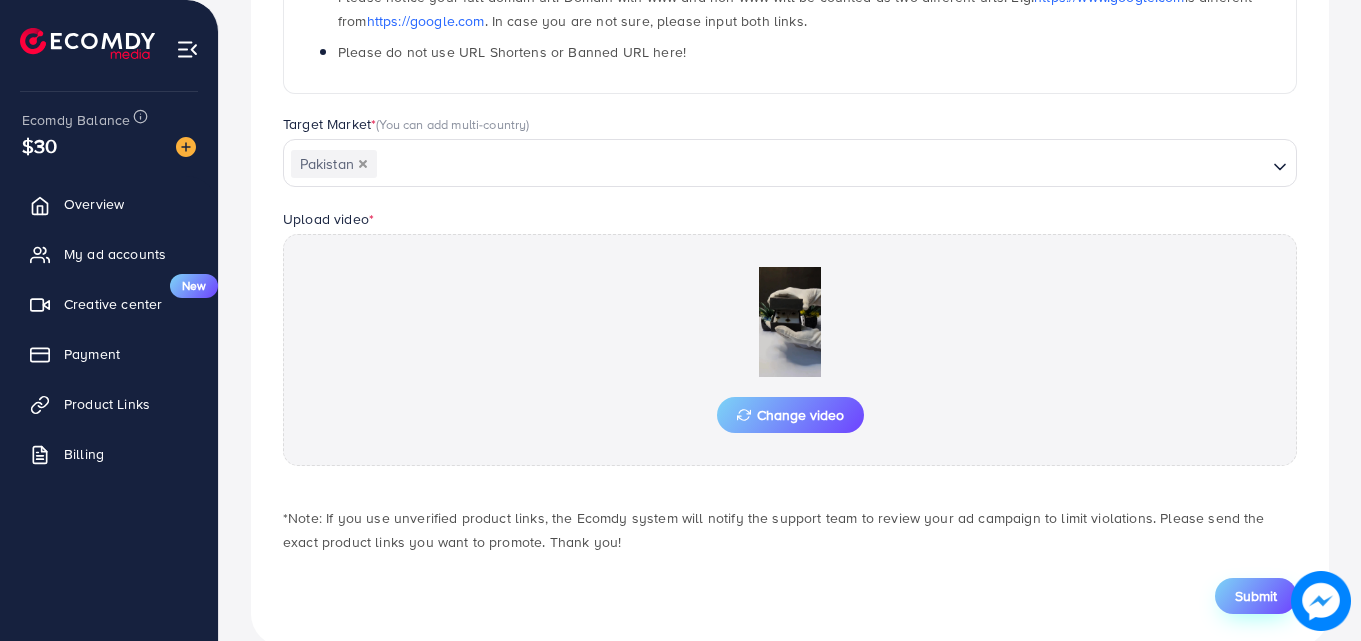 click on "Submit" at bounding box center [1256, 596] 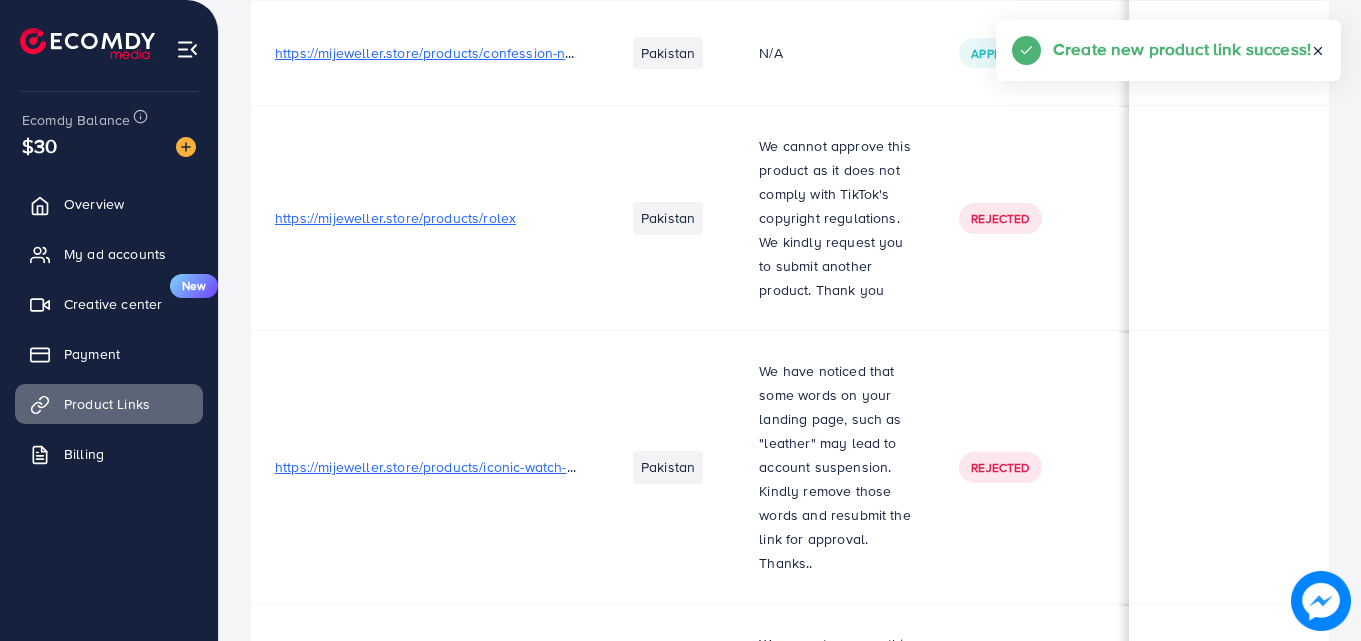 scroll, scrollTop: 0, scrollLeft: 0, axis: both 